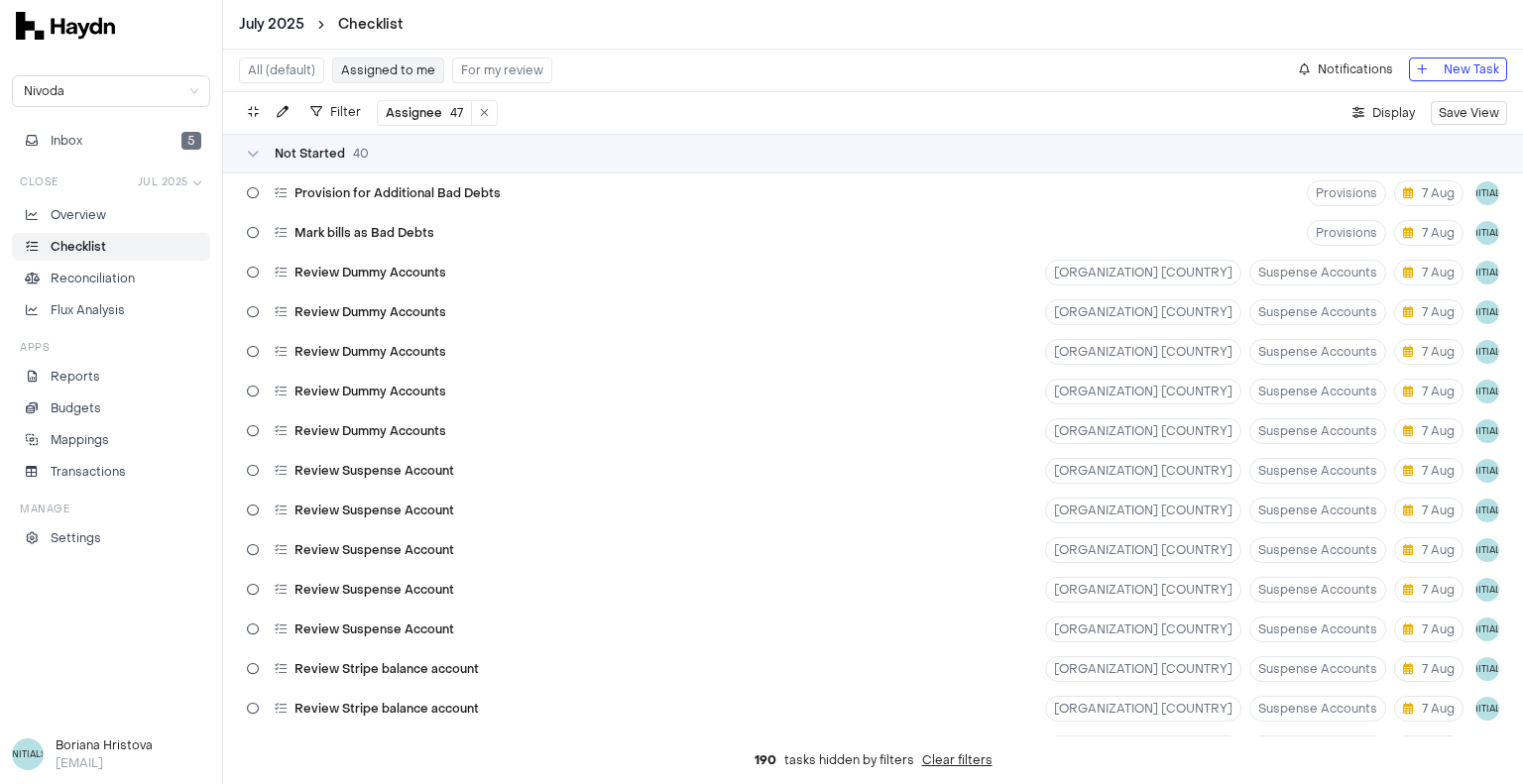scroll, scrollTop: 0, scrollLeft: 0, axis: both 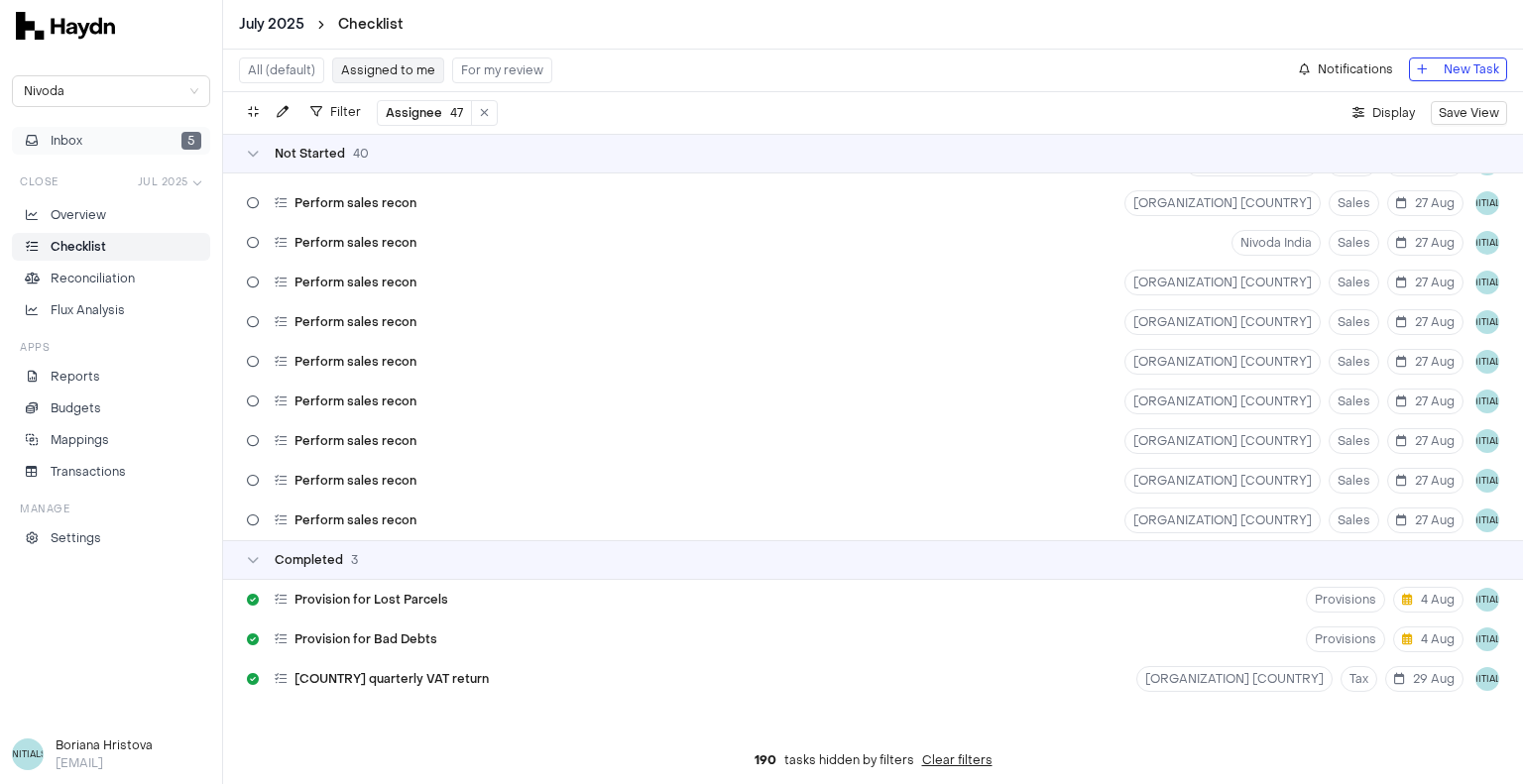 click on "Inbox [NUMBER]" at bounding box center (111, 141) 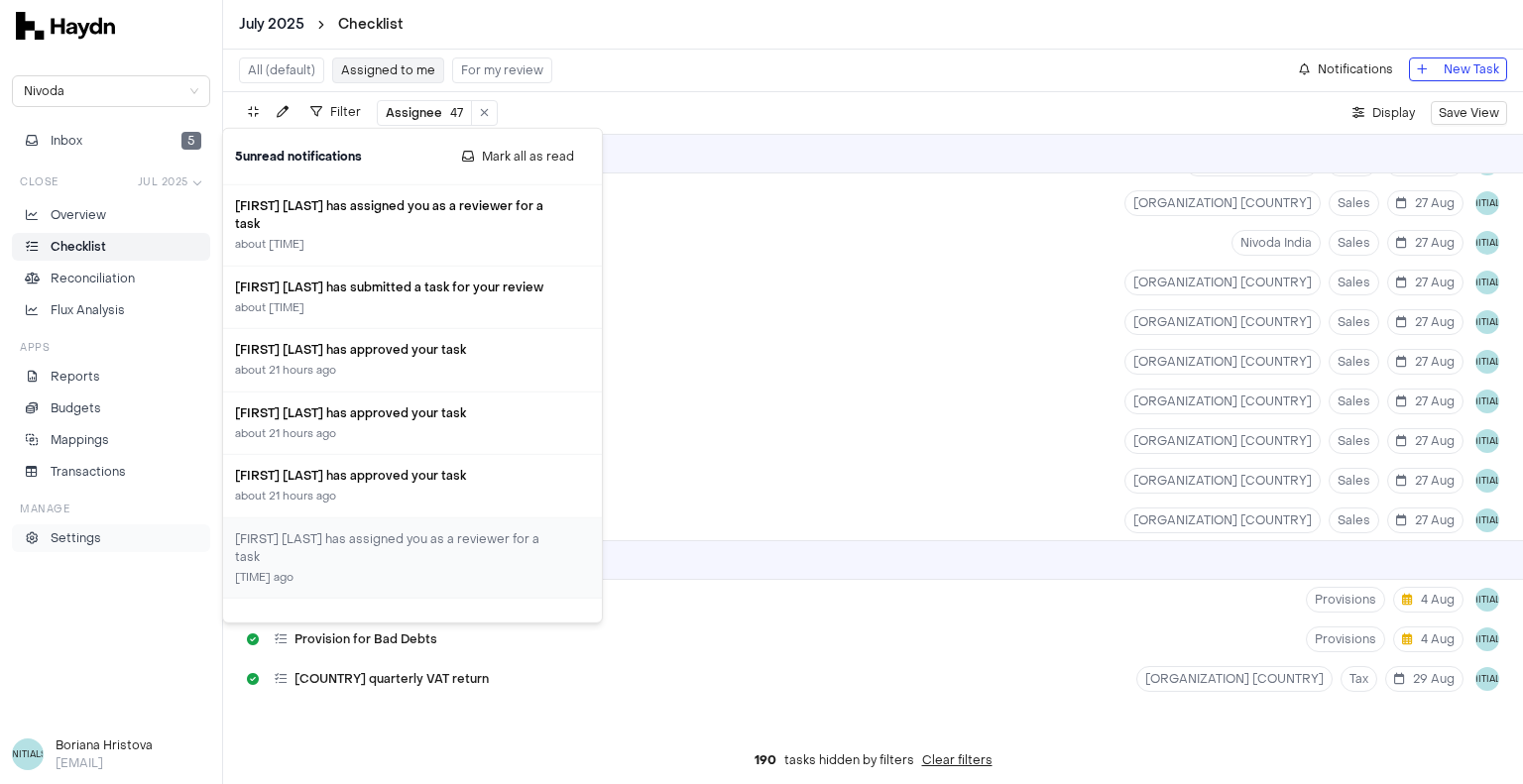 click on "Settings" at bounding box center [111, 538] 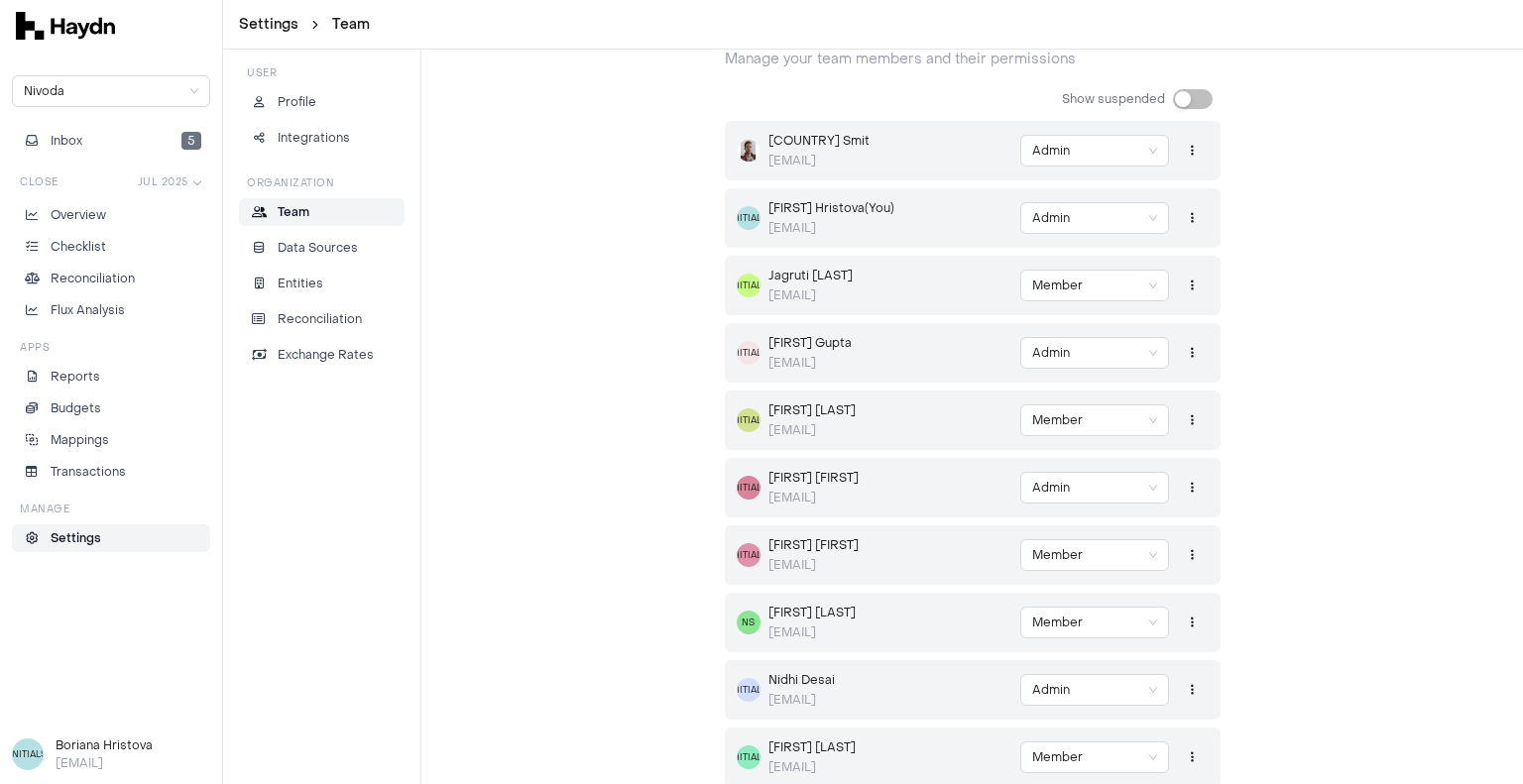 scroll, scrollTop: 339, scrollLeft: 0, axis: vertical 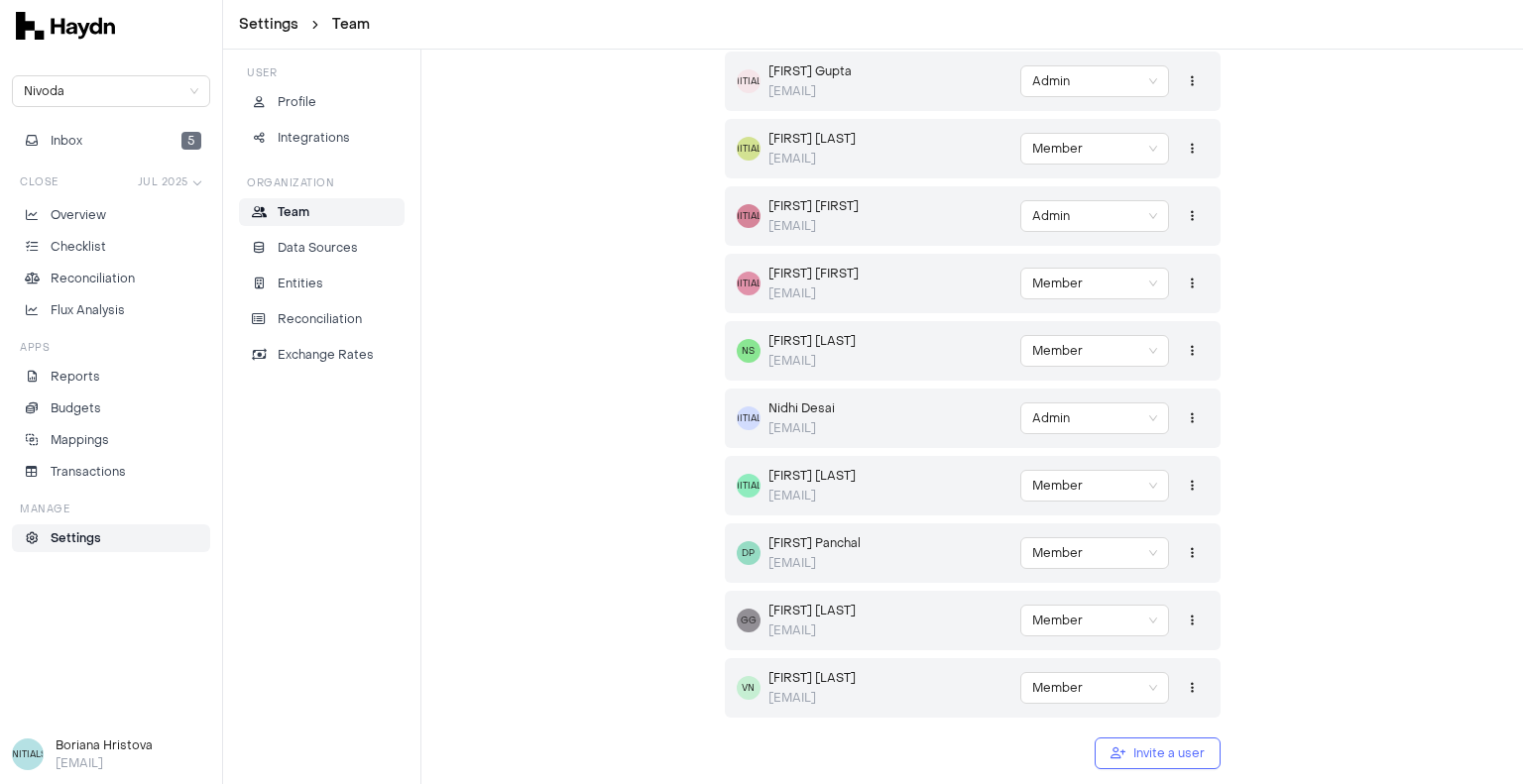 click on "Invite a user" at bounding box center [1169, 753] 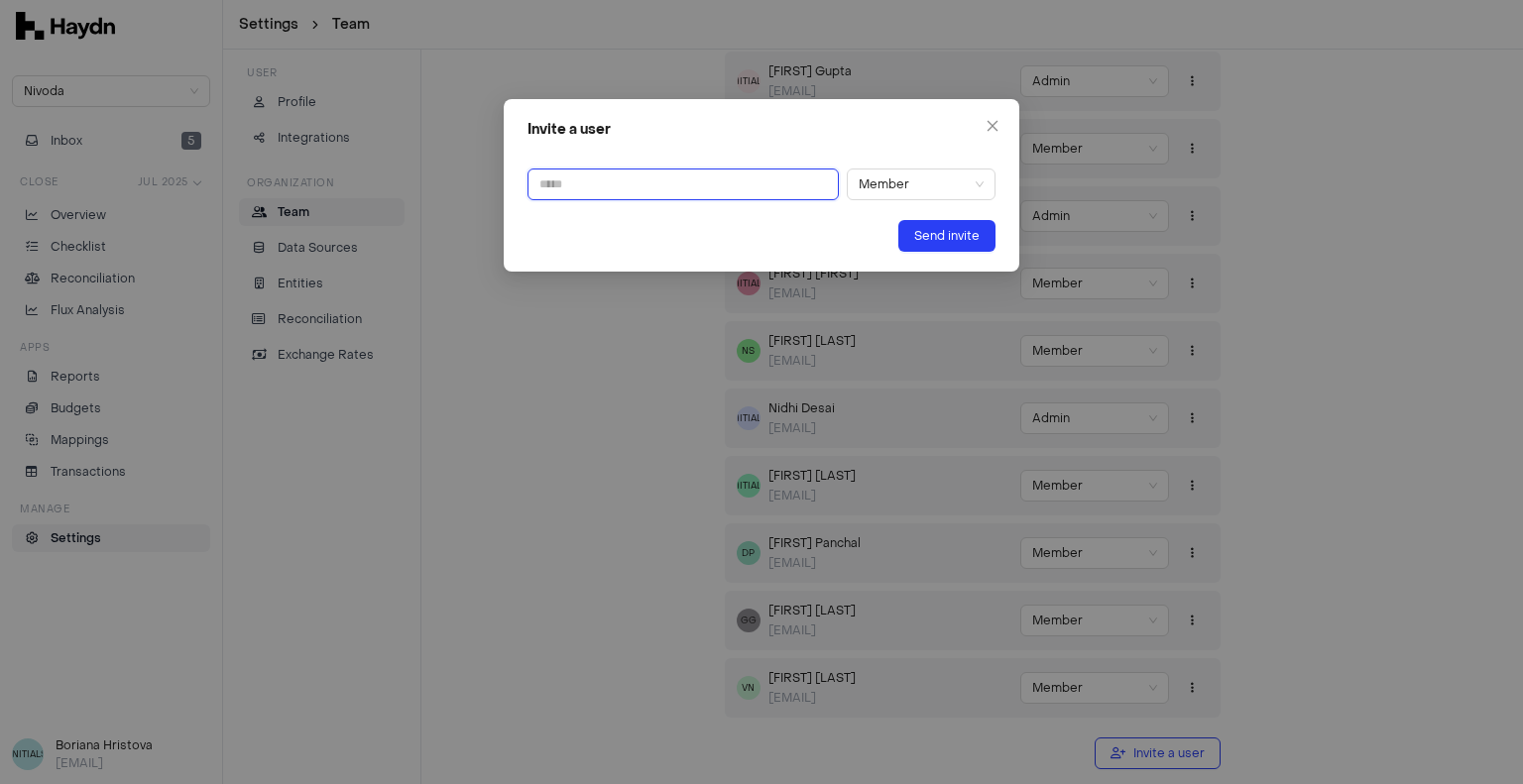 click at bounding box center (683, 184) 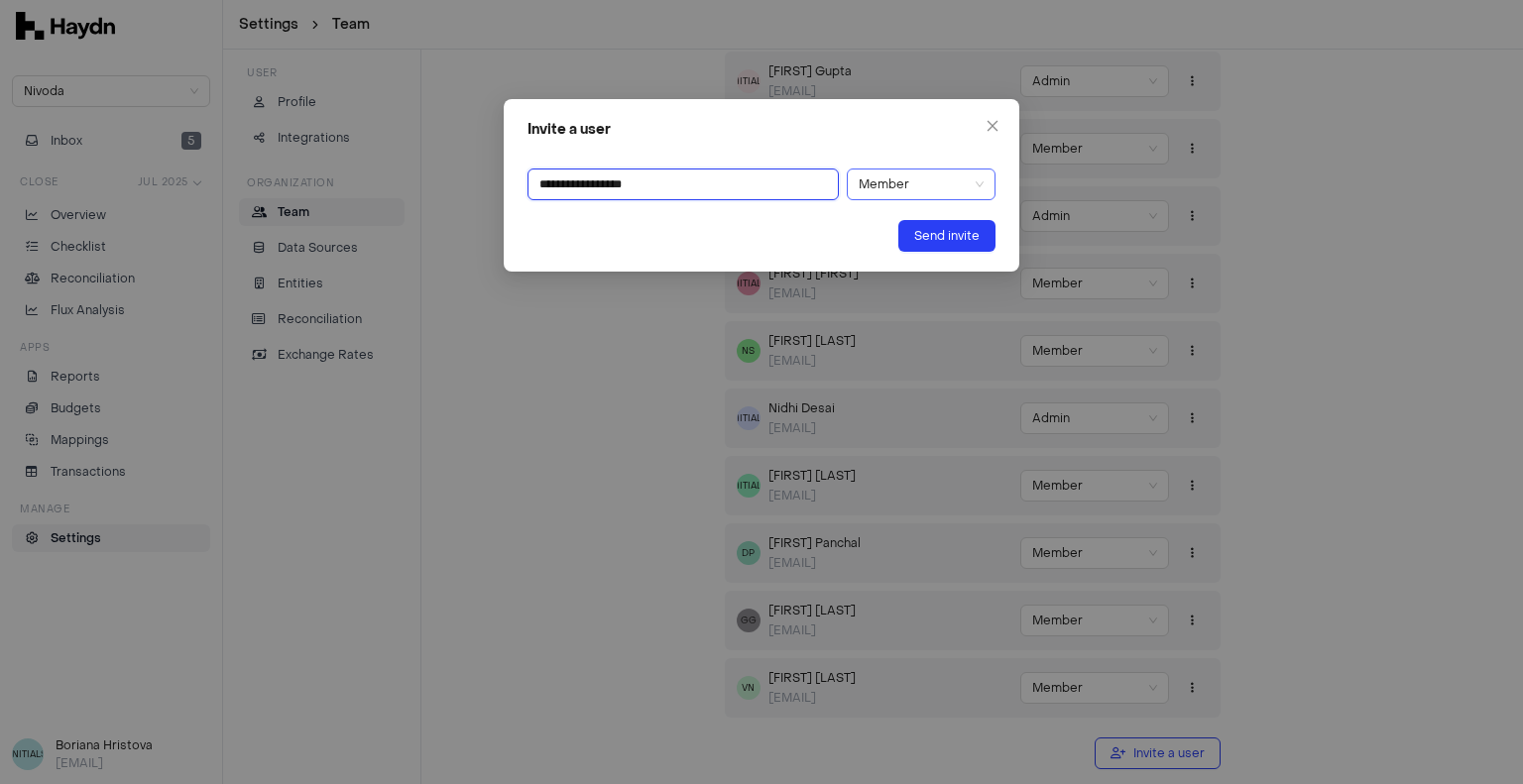 click on "Member" at bounding box center (921, 184) 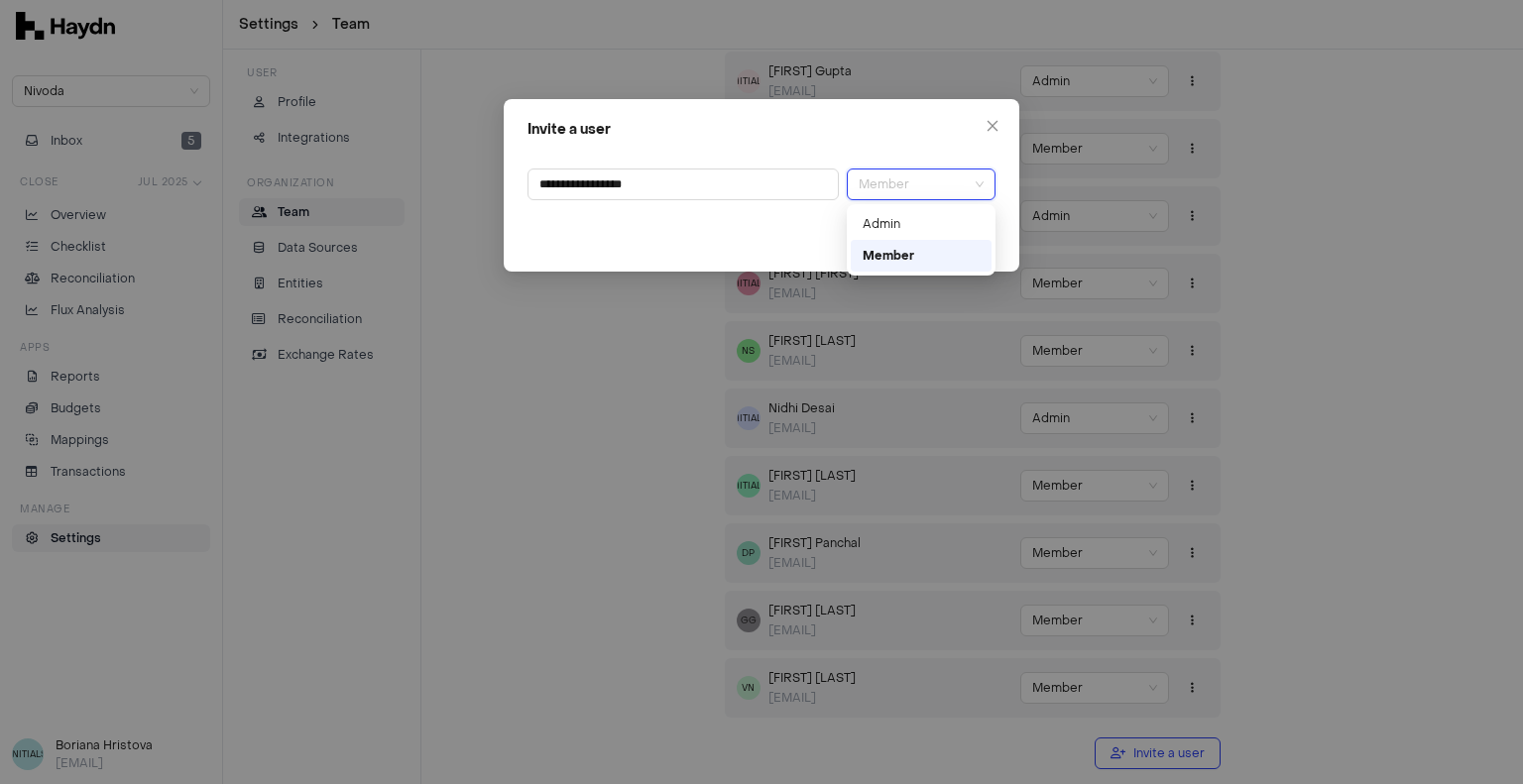 click on "Send invite" at bounding box center (762, 236) 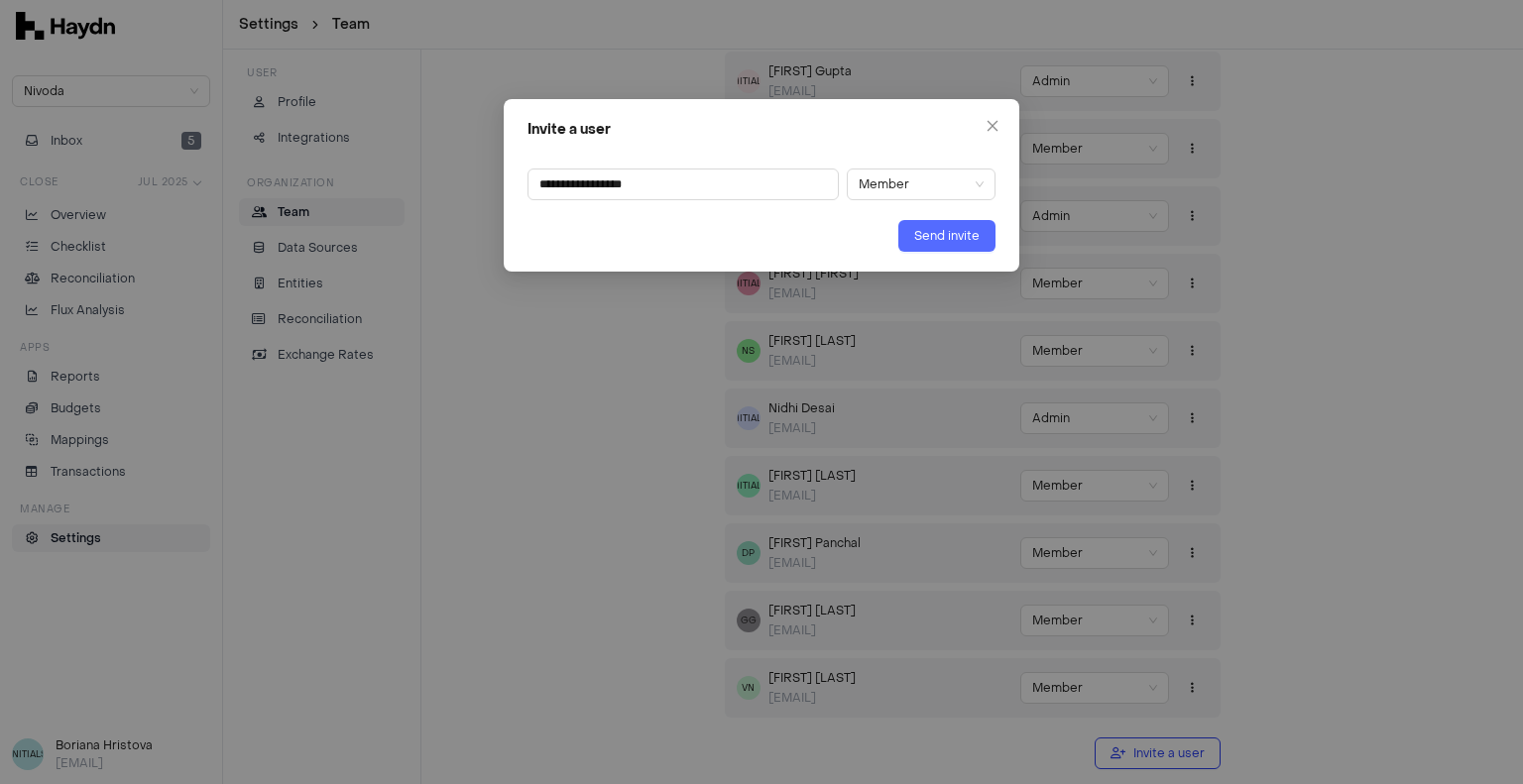click on "Send invite" at bounding box center [947, 236] 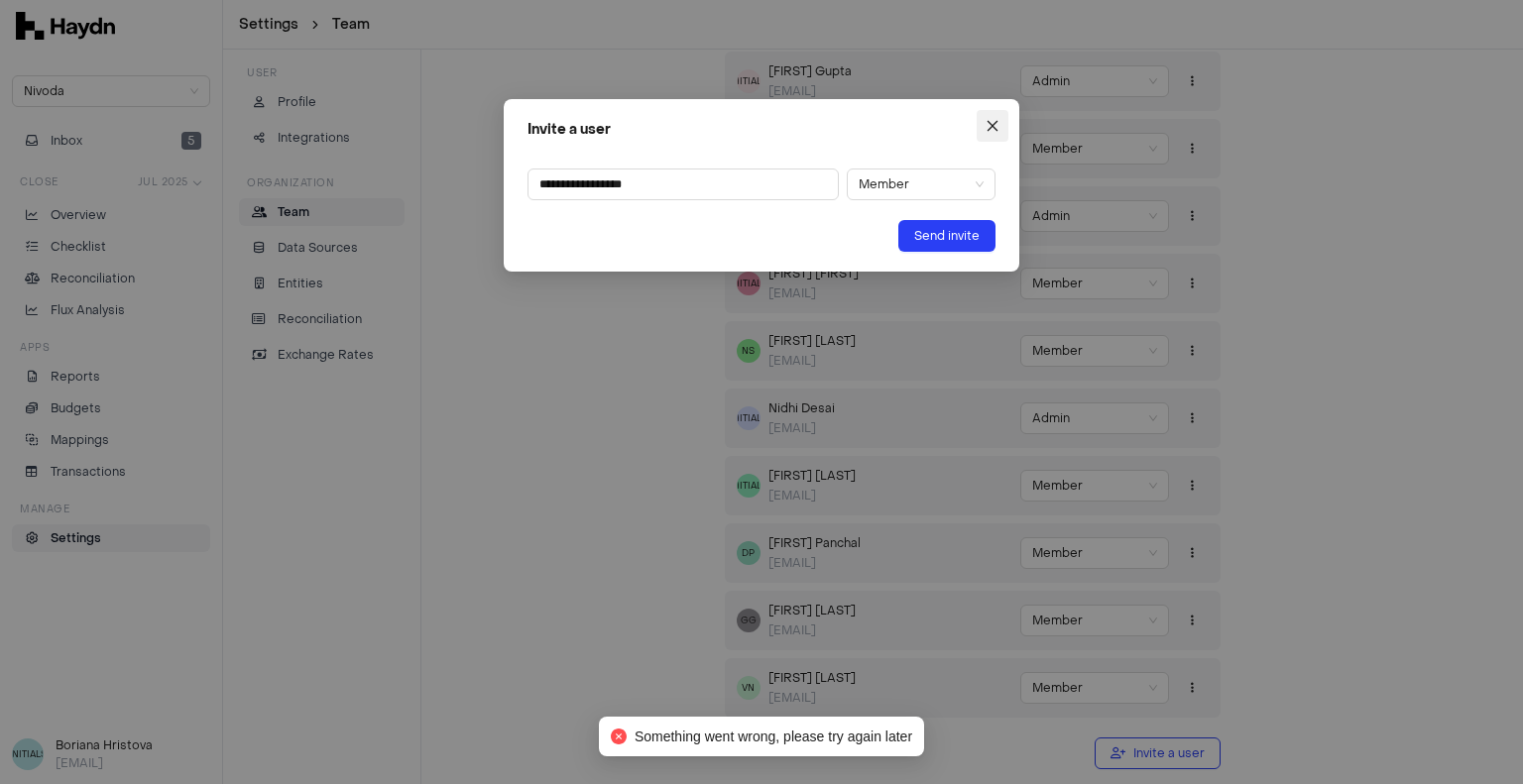 click at bounding box center [993, 126] 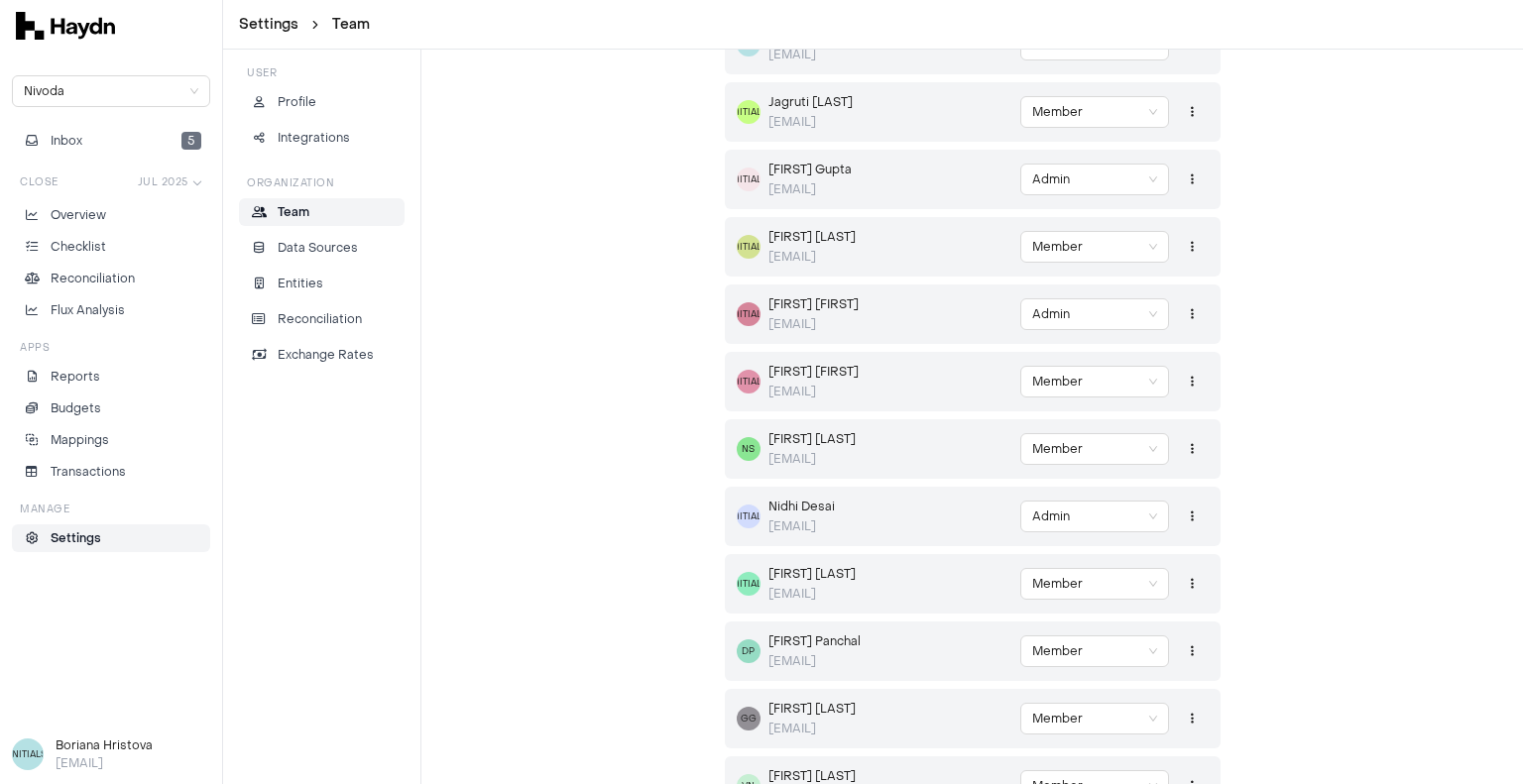 scroll, scrollTop: 0, scrollLeft: 0, axis: both 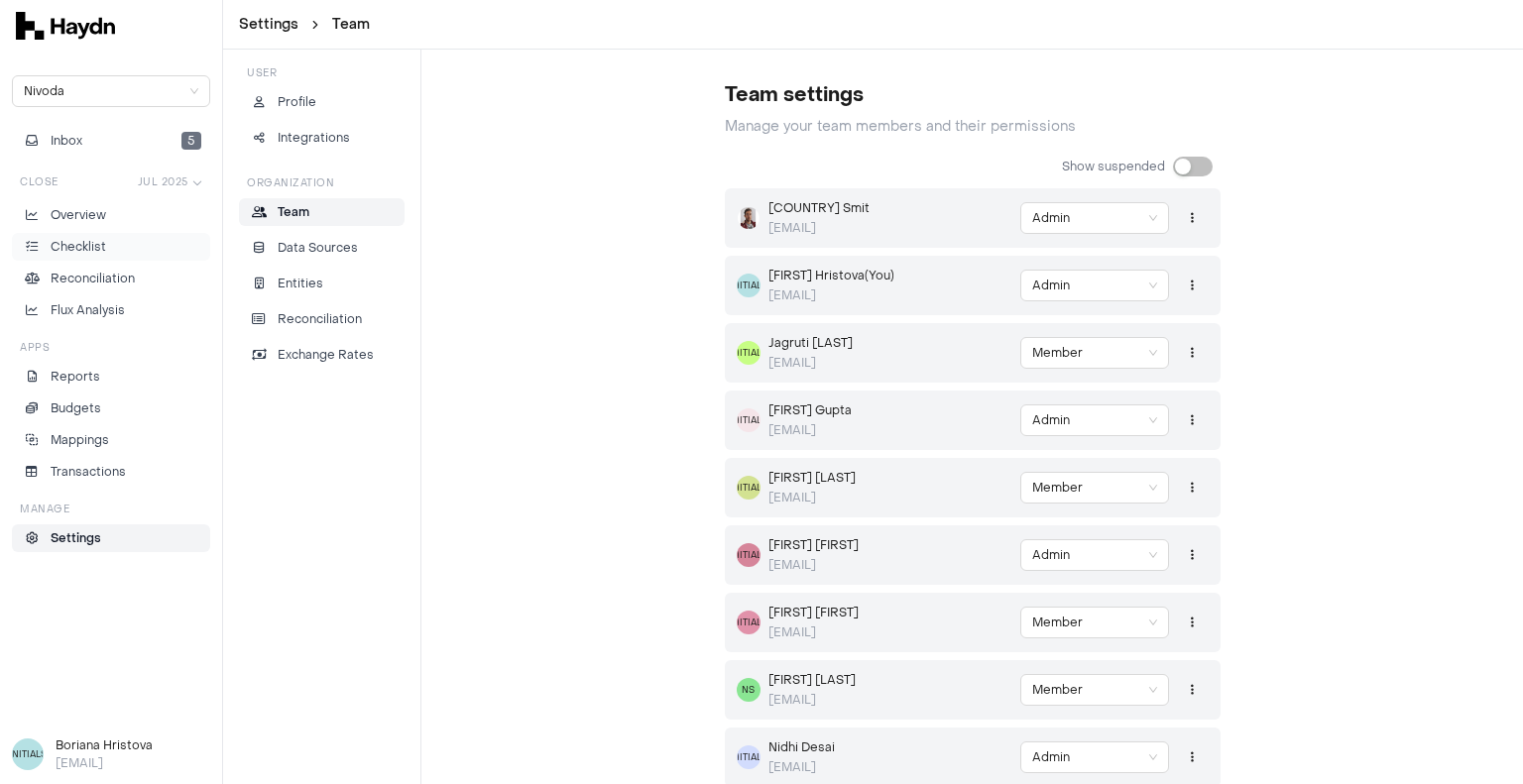 click on "Checklist" at bounding box center (78, 247) 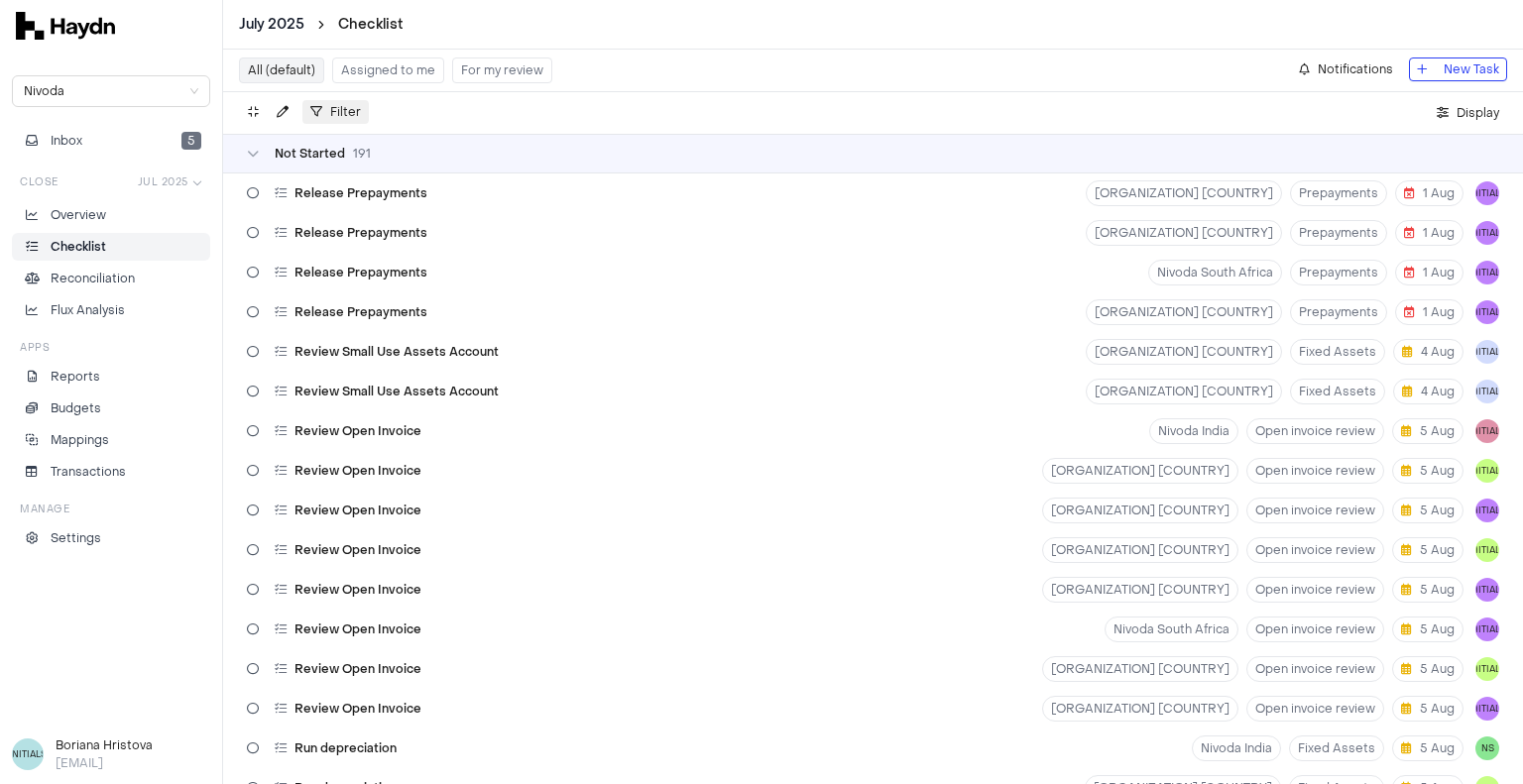 click on "Filter" at bounding box center [345, 112] 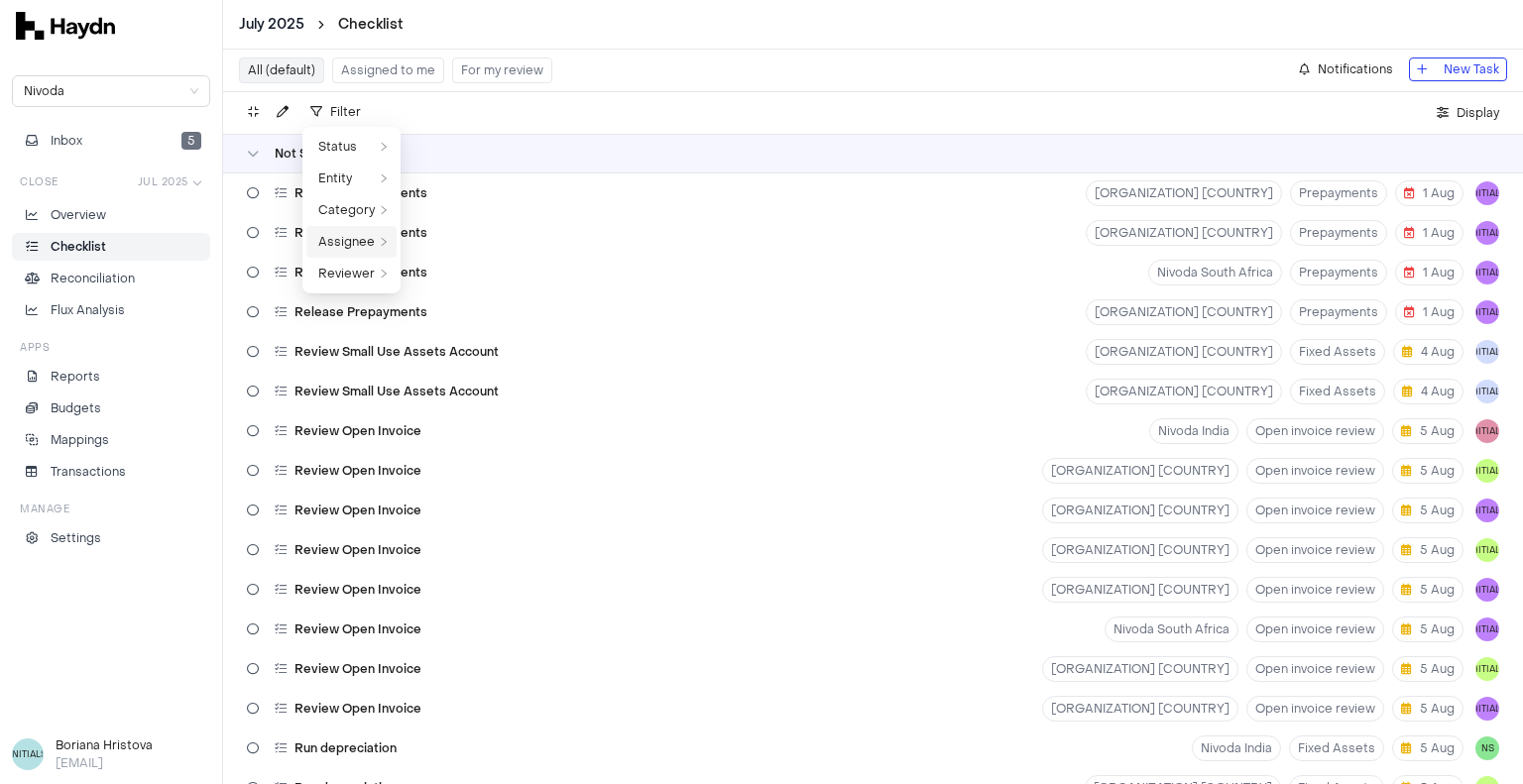 click on "Assignee" at bounding box center (346, 242) 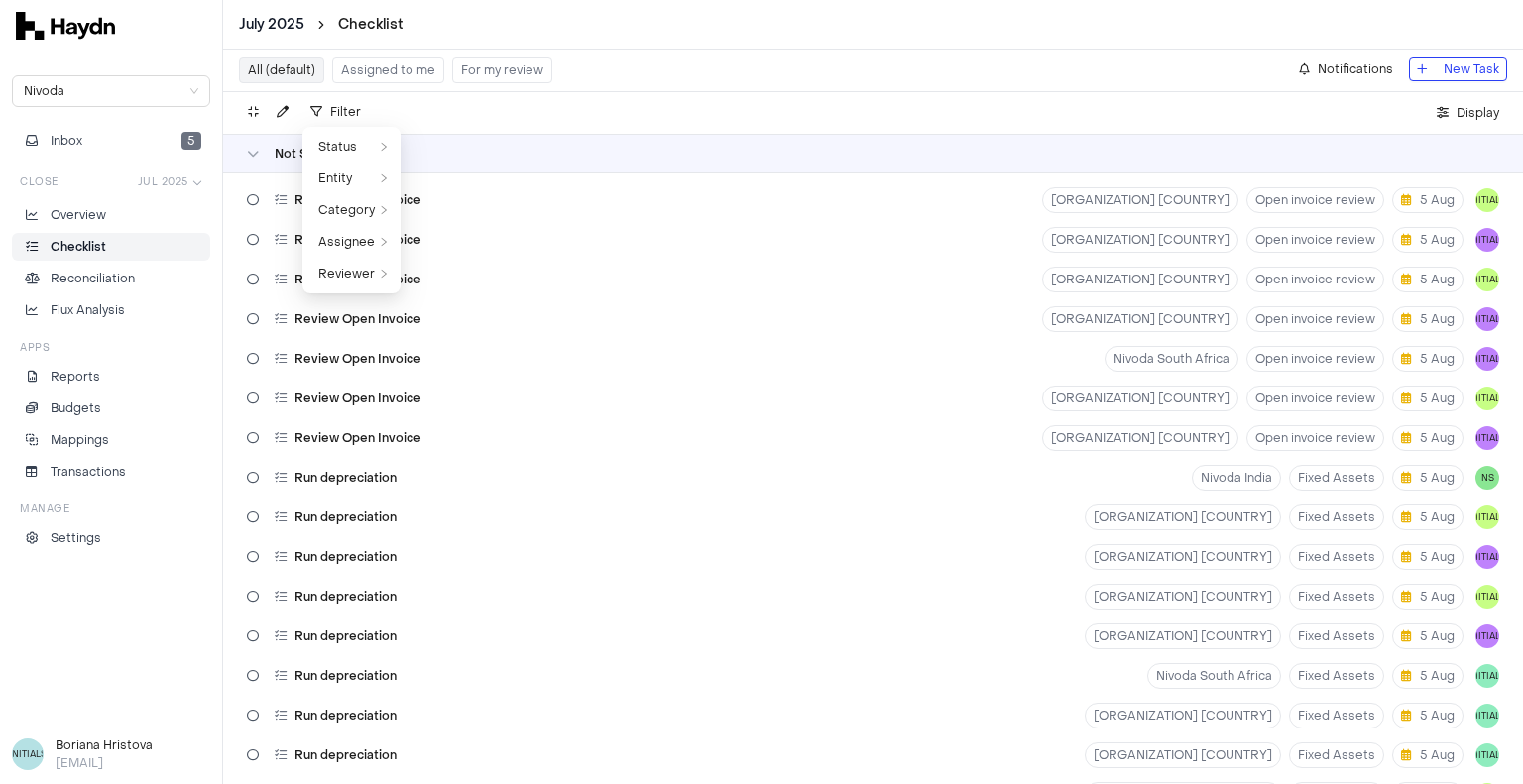 scroll, scrollTop: 0, scrollLeft: 0, axis: both 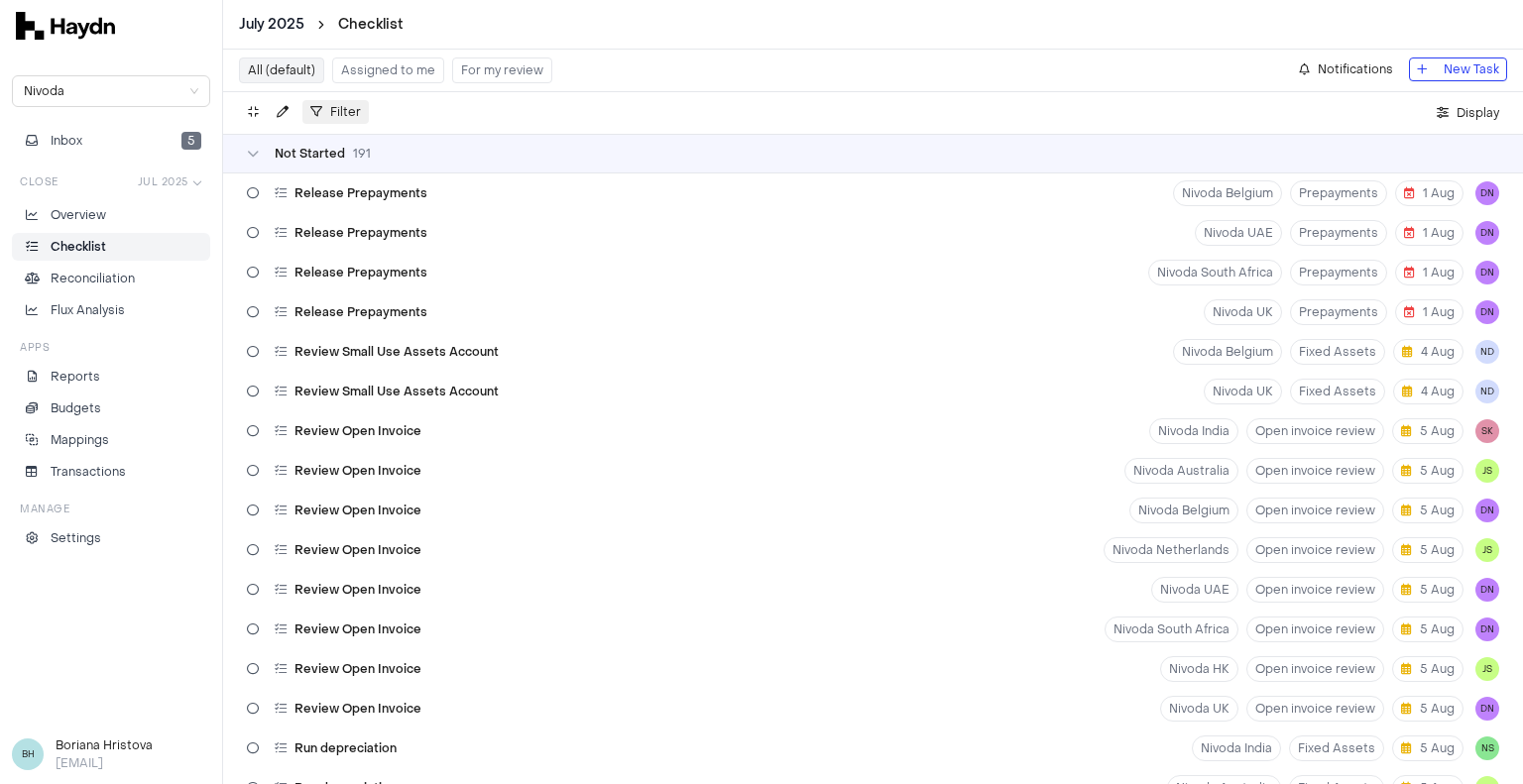 click on "Filter" at bounding box center [345, 112] 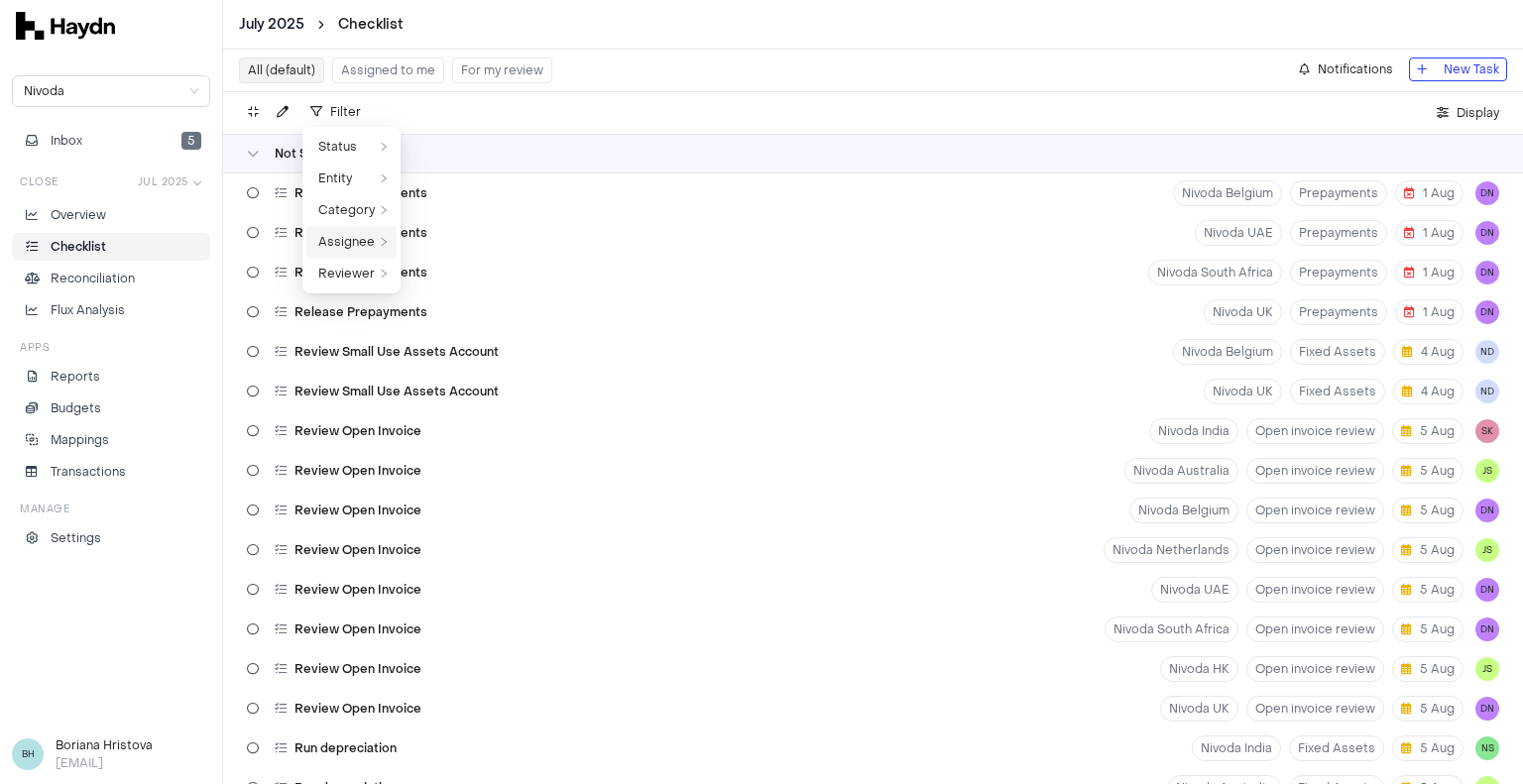 click on "Assignee" at bounding box center (346, 242) 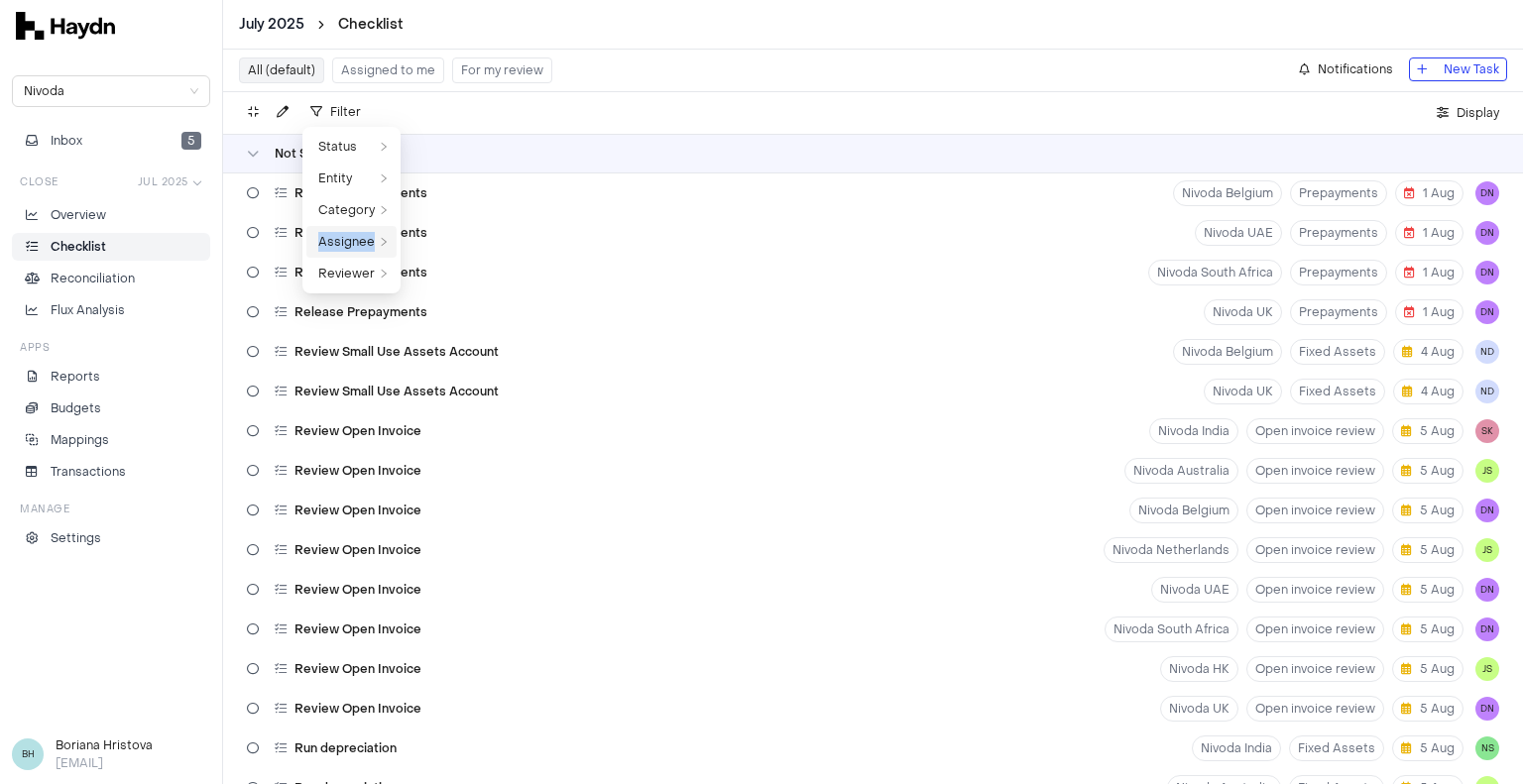click on "Assignee" at bounding box center (346, 242) 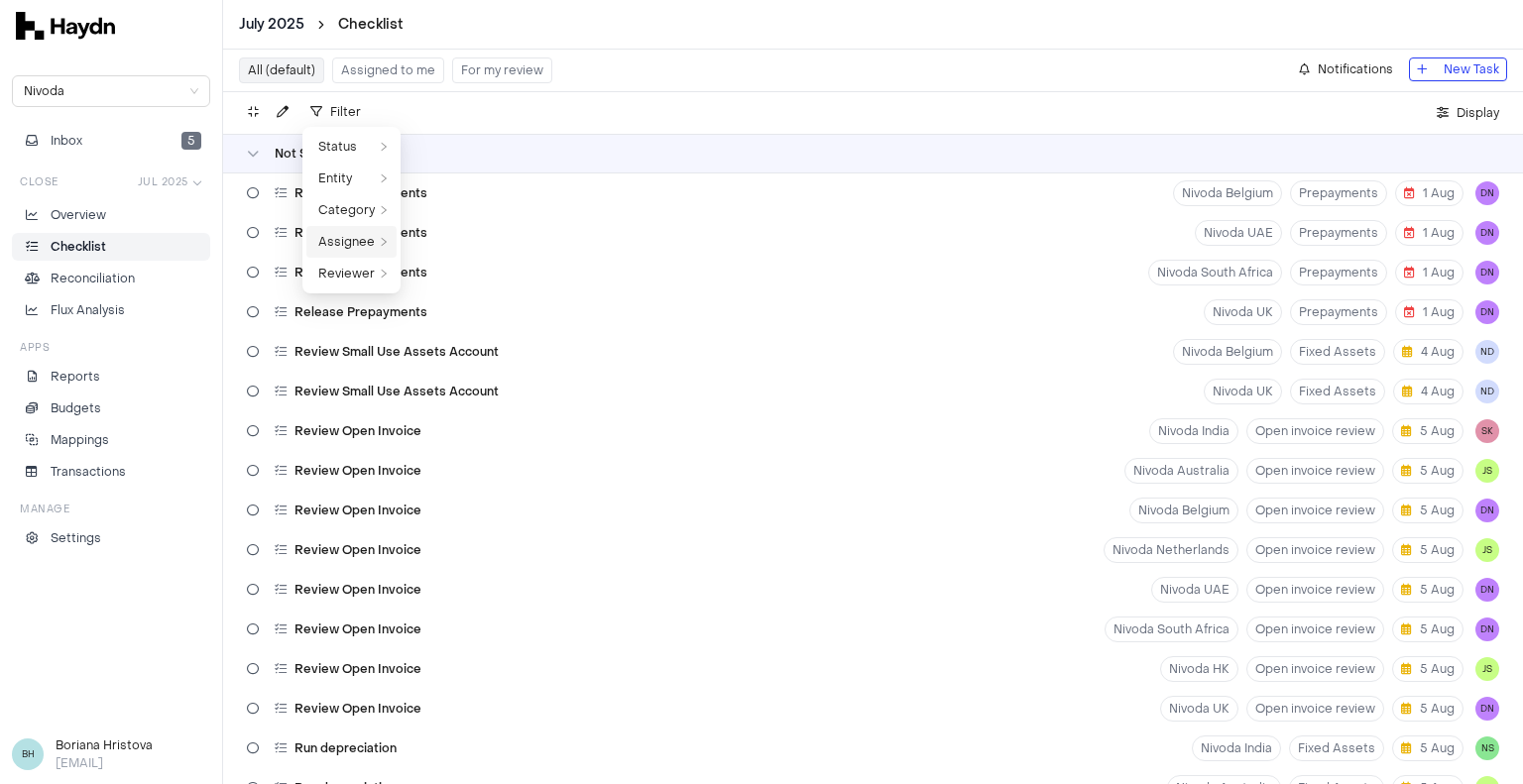 click on "Assignee" at bounding box center (351, 242) 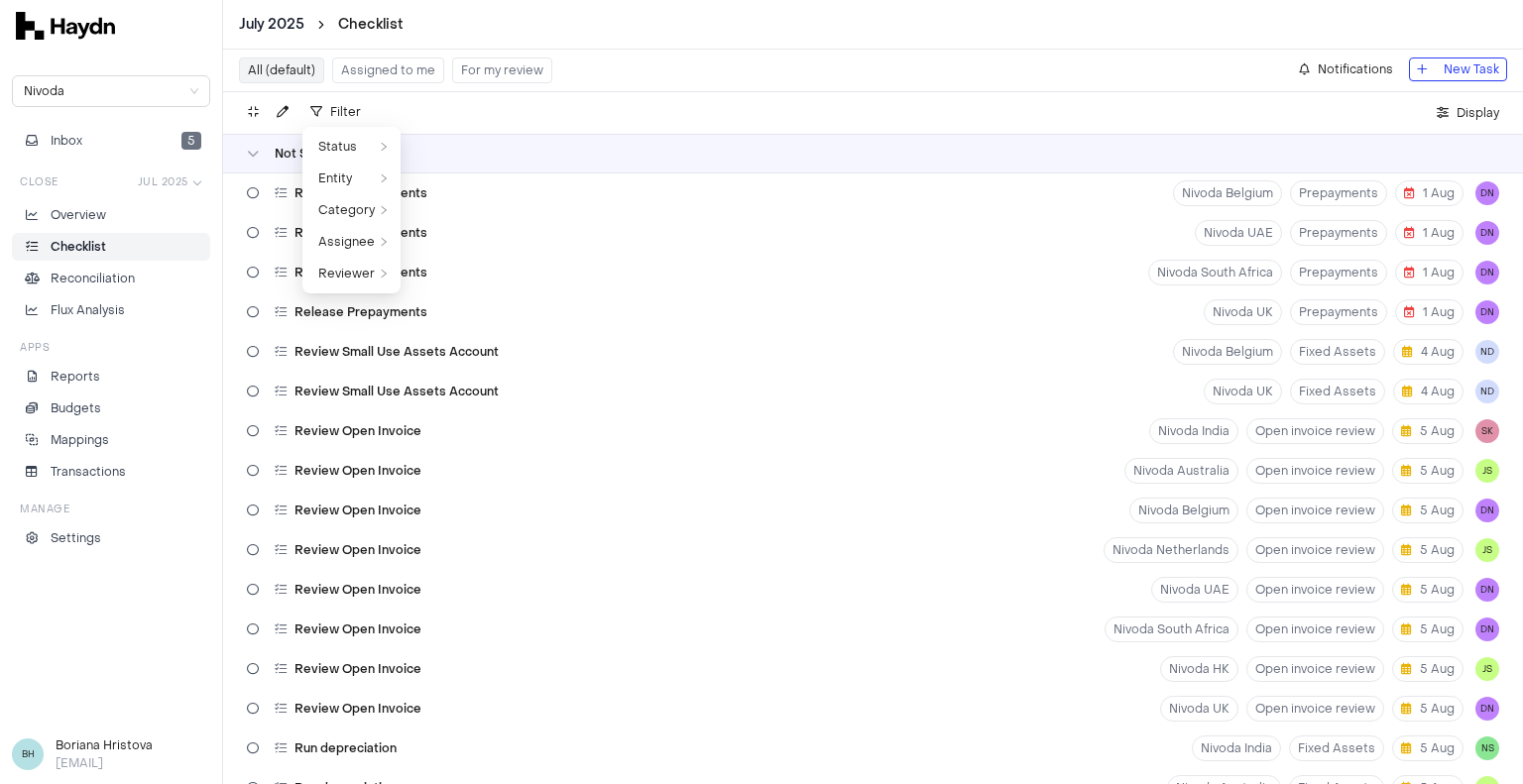 click on "All   (default) Assigned to me   For my review   Notifications New Task" at bounding box center (873, 70) 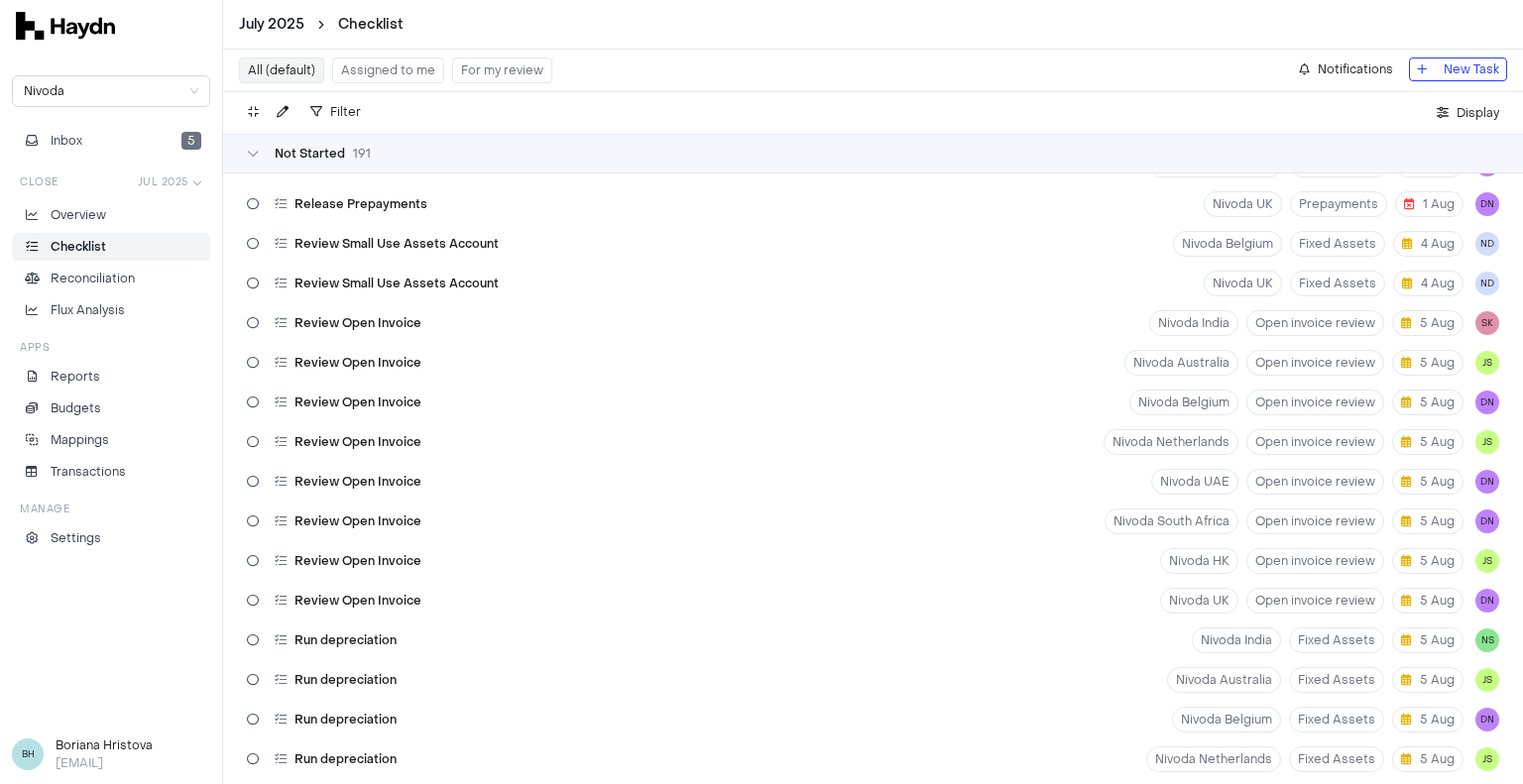 scroll, scrollTop: 0, scrollLeft: 0, axis: both 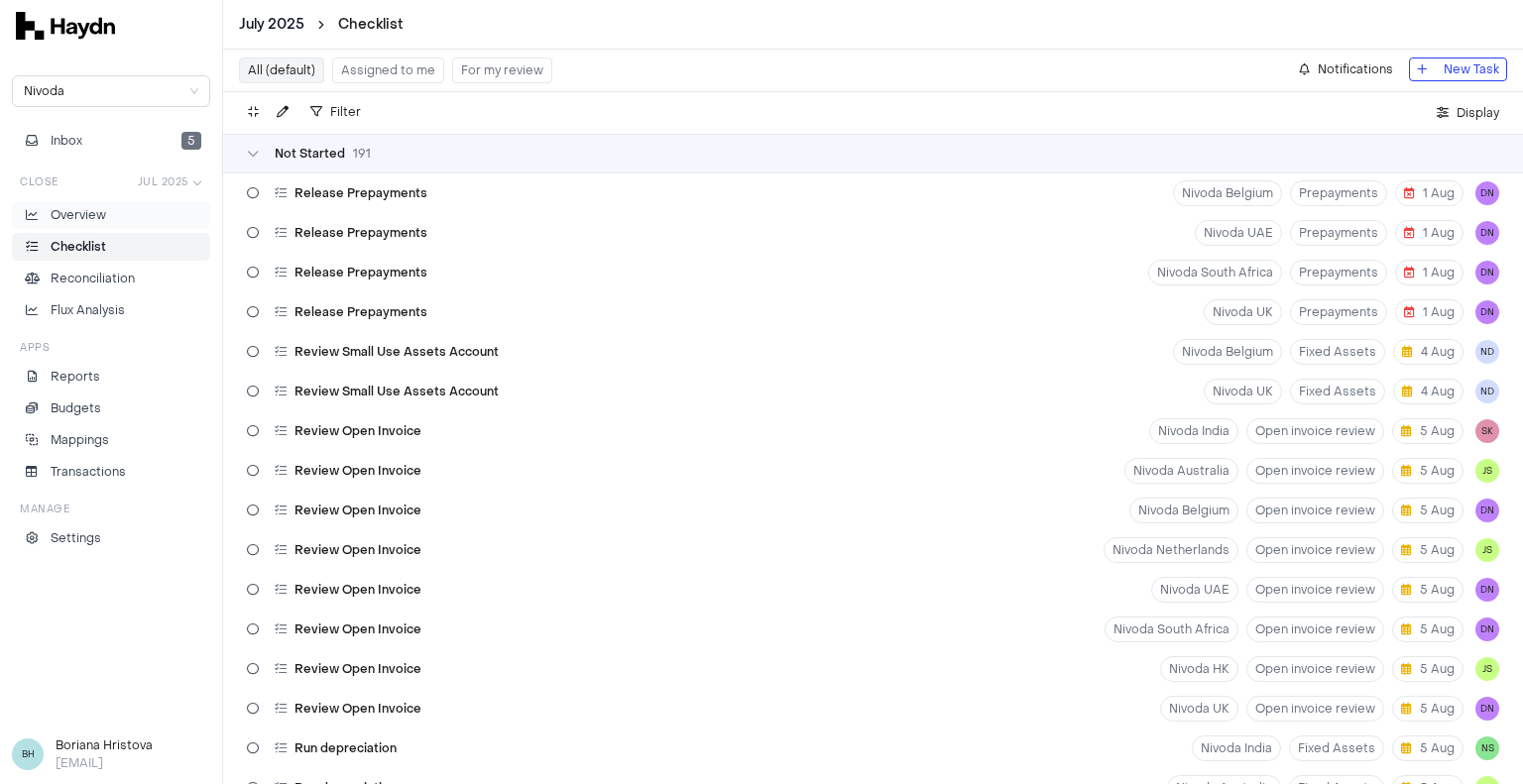 click on "Overview" at bounding box center (78, 215) 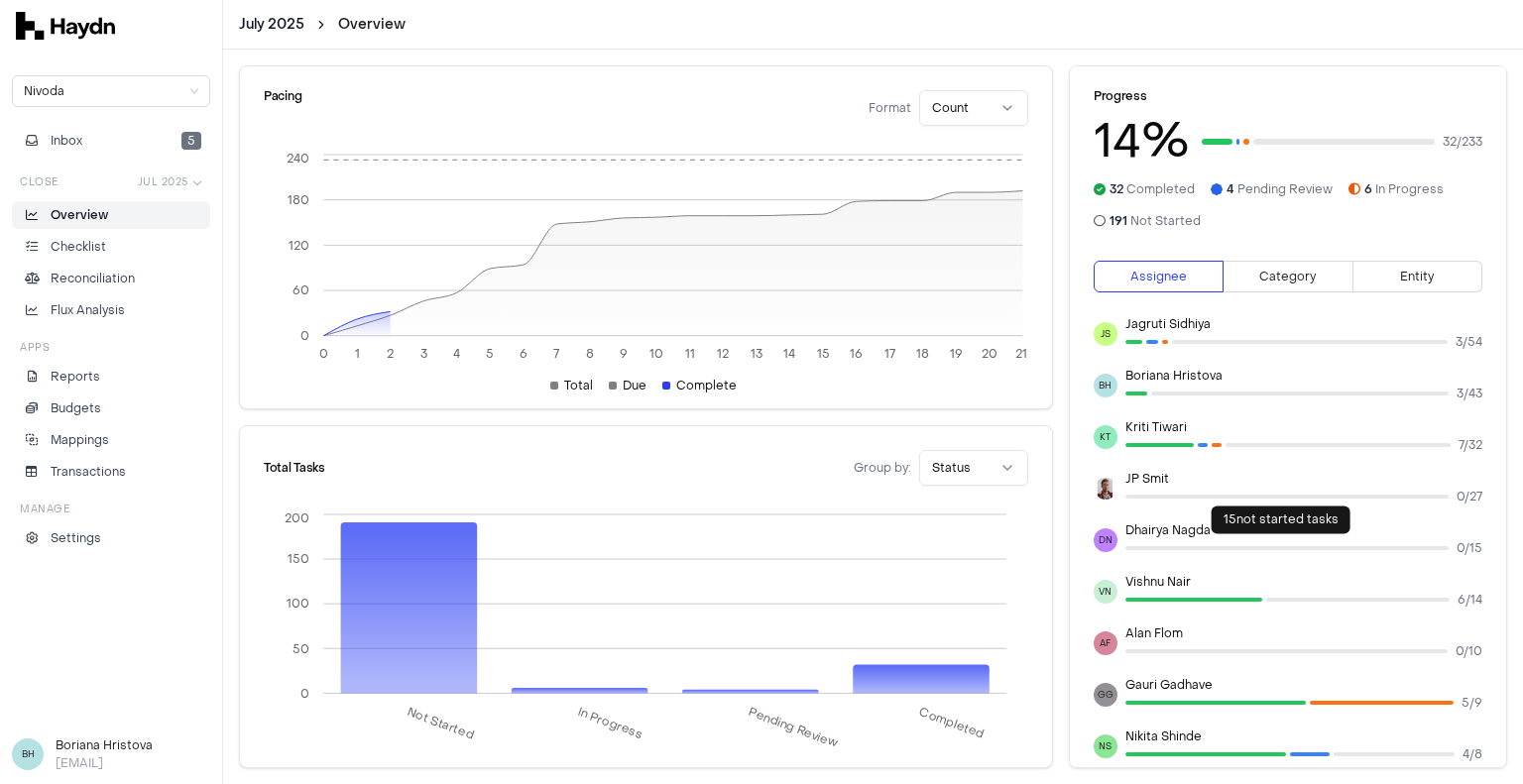 click on "Dhairya Nagda" at bounding box center [1304, 530] 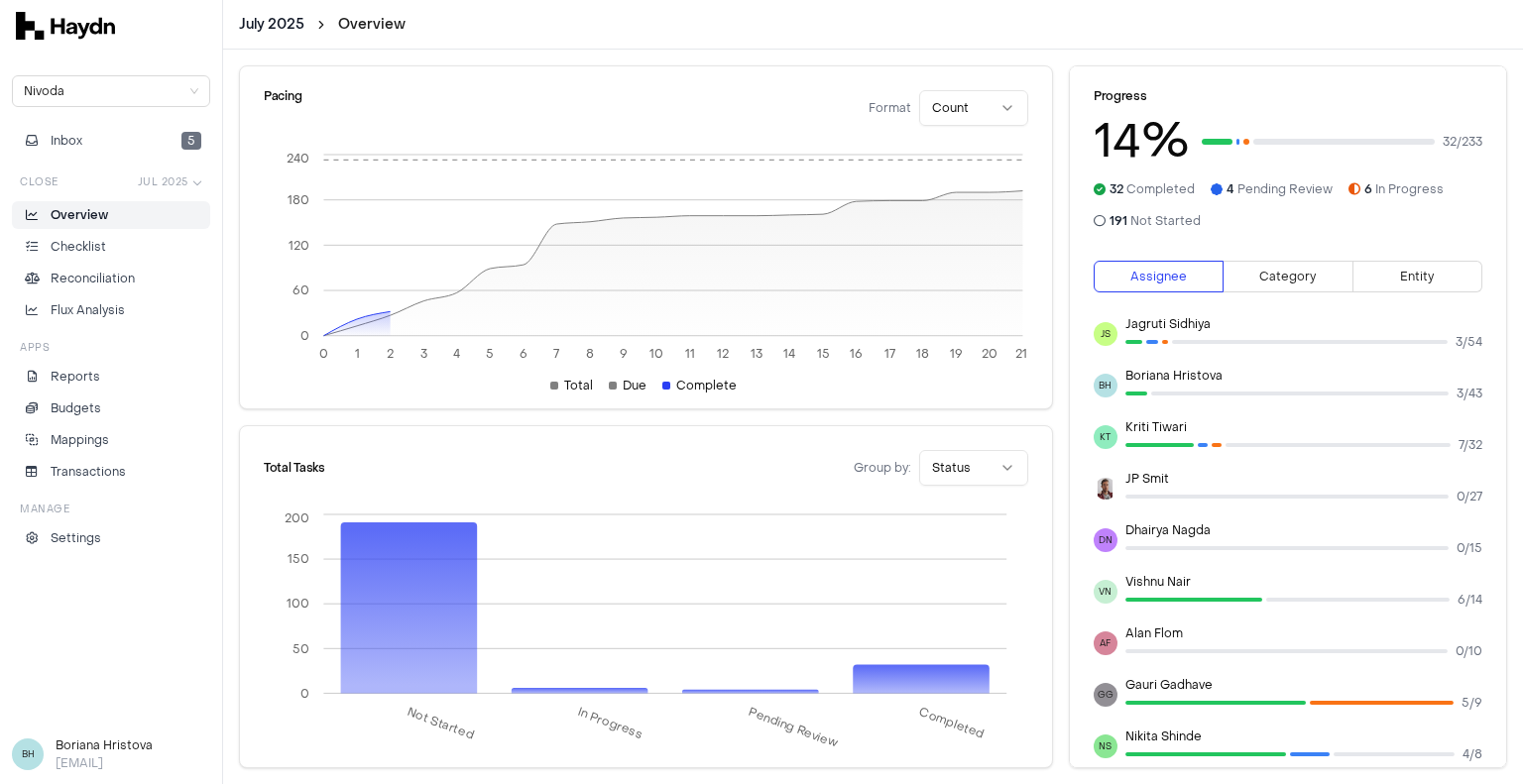 click on "0 / 15" at bounding box center [1469, 548] 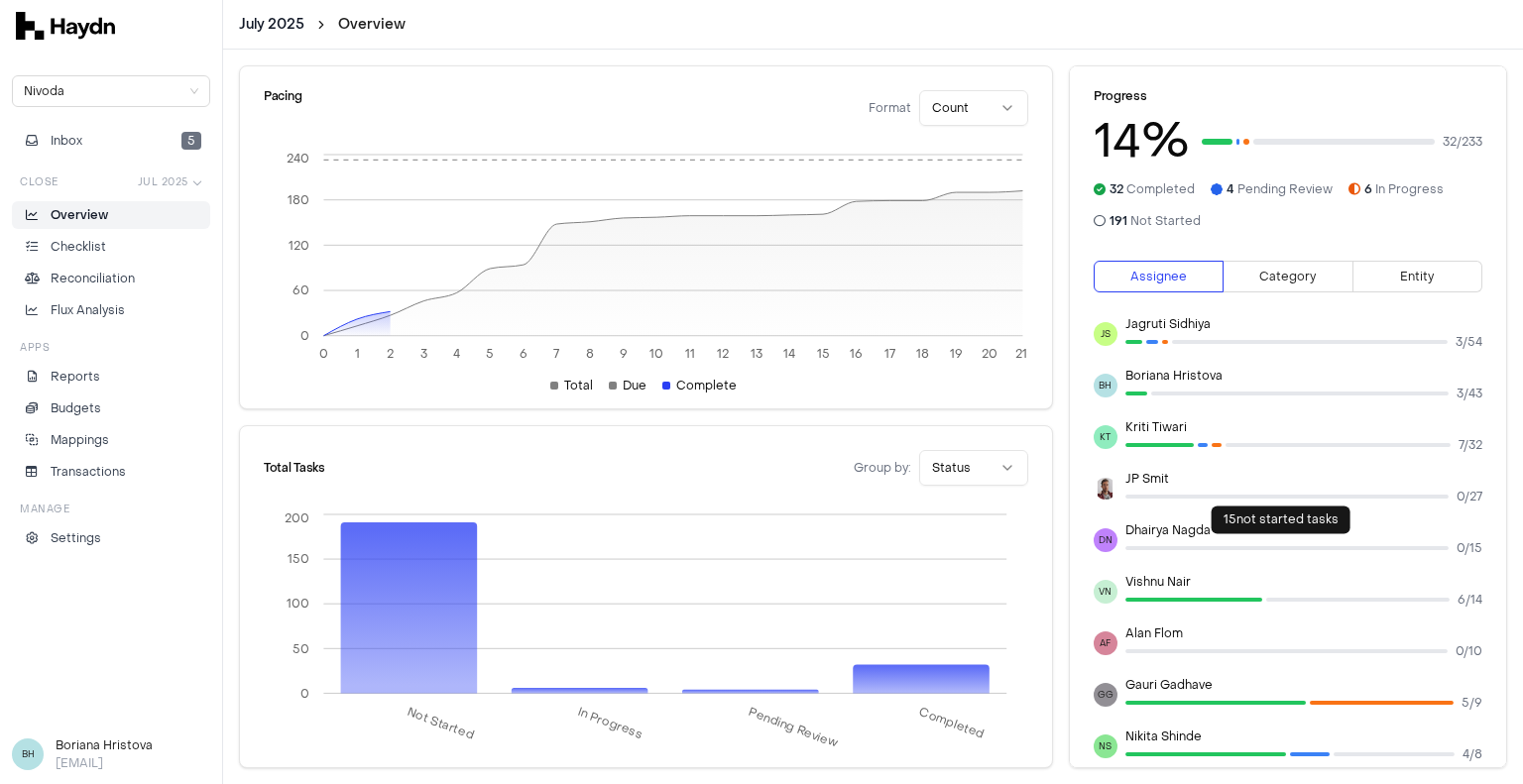 click at bounding box center [1287, 548] 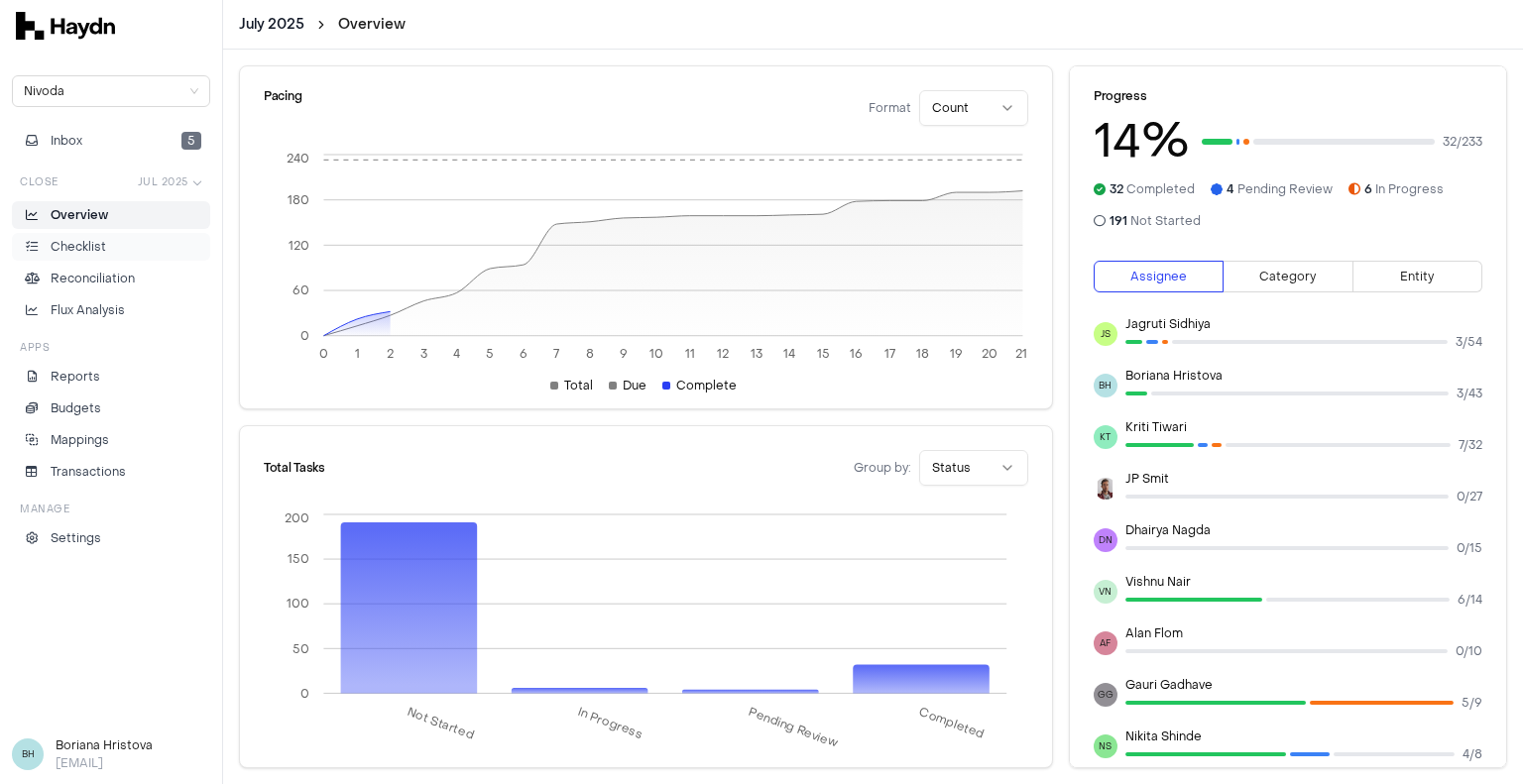 click on "Checklist" at bounding box center (111, 247) 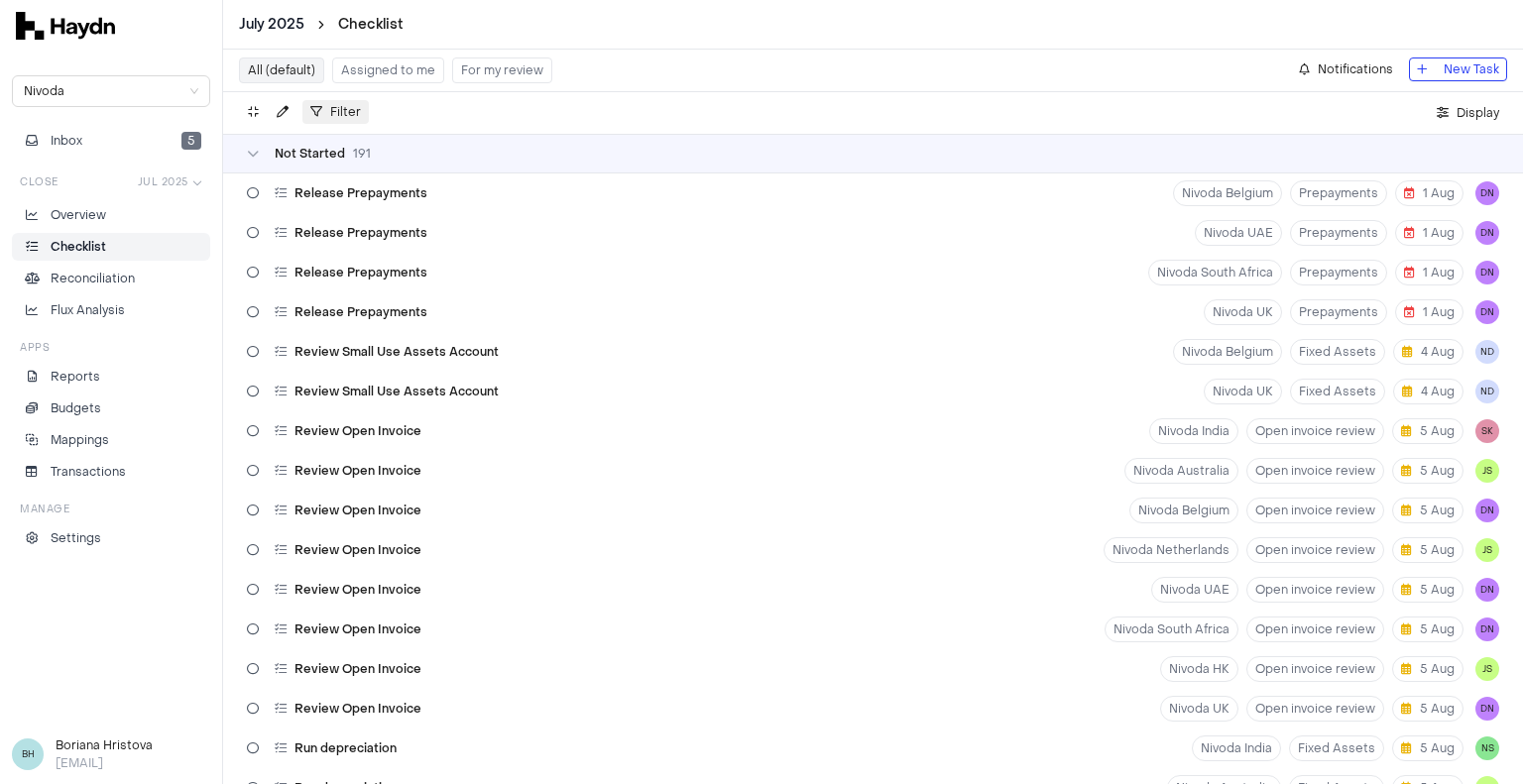 click on "Filter" at bounding box center (345, 112) 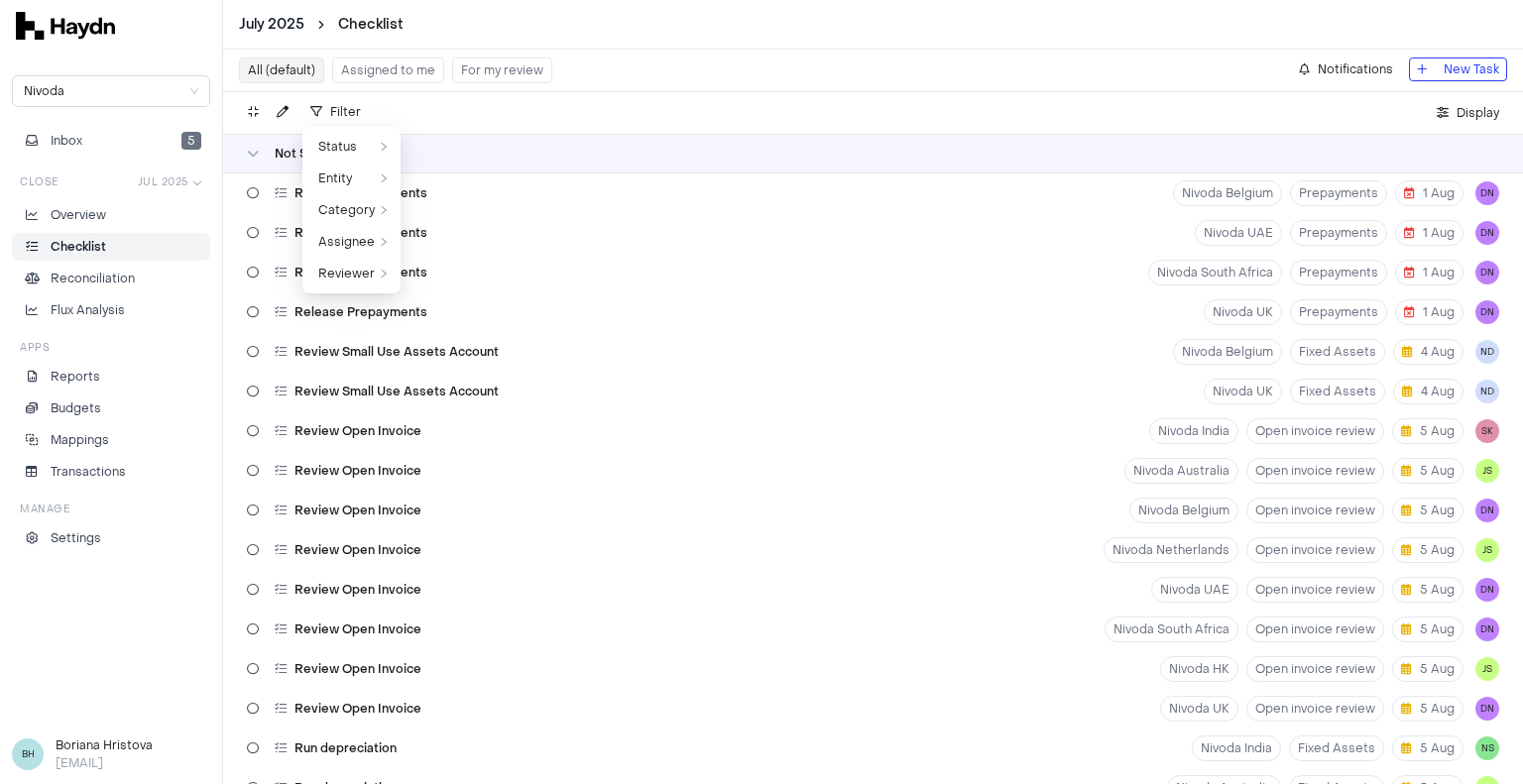 click on "Filter . Display" at bounding box center [873, 113] 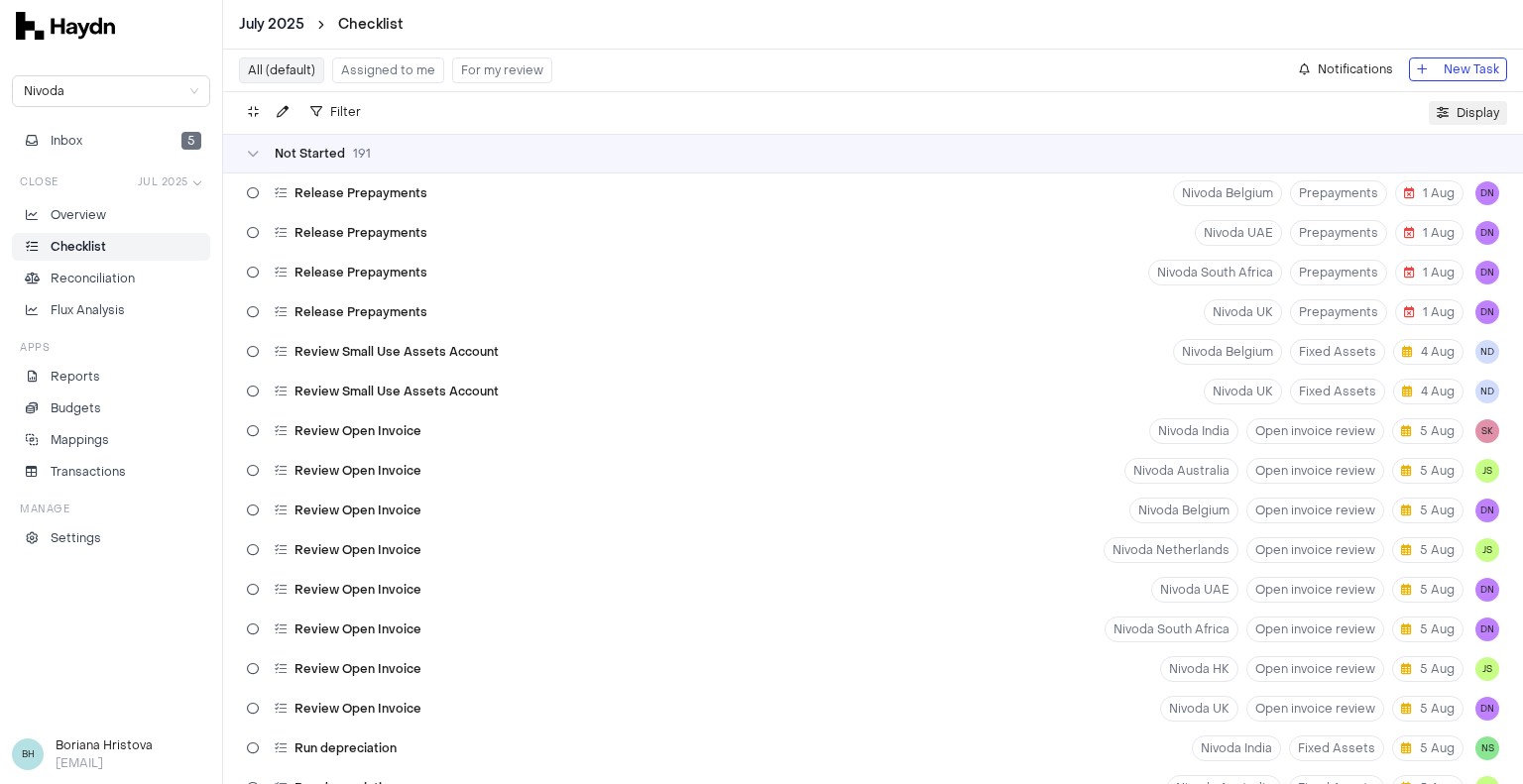 click on "Display" at bounding box center (1477, 113) 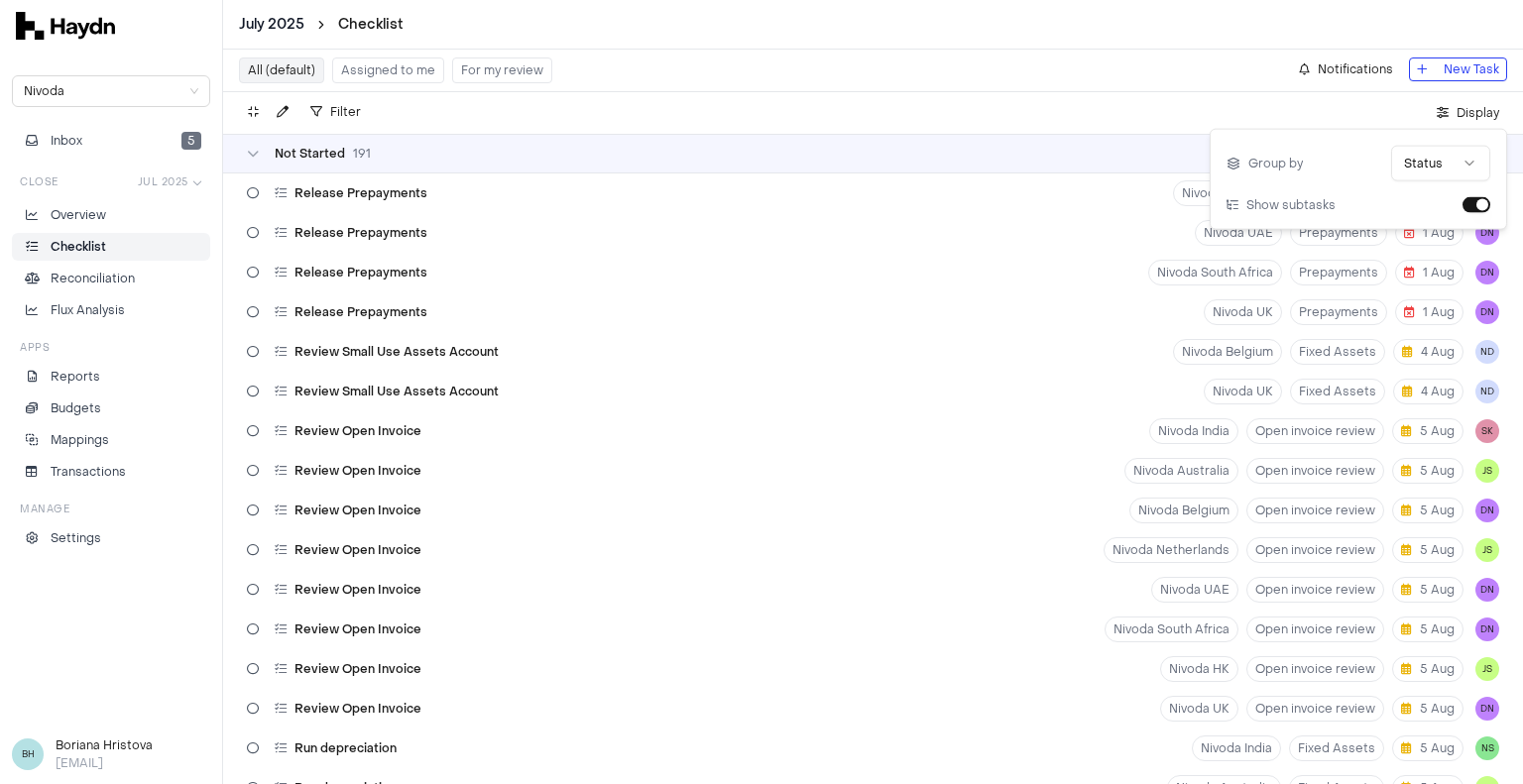 click on "July 2025 Checklist Nivoda Inbox 5 Close Jul 2025 Overview Checklist Reconciliation Flux Analysis Apps Reports Budgets Mappings Transactions Manage Settings BH Boriana Hristova boriana@nivoda.com All   (default) Assigned to me   For my review   Notifications New Task Filter . Display Not Started 191 Release Prepayments Nivoda Belgium Prepayments 1 Aug DN Release Prepayments Nivoda UAE Prepayments 1 Aug DN Release Prepayments Nivoda South Africa Prepayments 1 Aug DN Release Prepayments Nivoda UK Prepayments 1 Aug DN Review Small Use Assets Account Nivoda Belgium Fixed Assets 4 Aug ND Review Small Use Assets Account Nivoda UK Fixed Assets 4 Aug ND Review Open Invoice Nivoda India Open invoice review 5 Aug SK Review Open Invoice Nivoda Australia Open invoice review 5 Aug JS Review Open Invoice Nivoda Belgium Open invoice review 5 Aug DN Review Open Invoice Nivoda Netherlands Open invoice review 5 Aug JS Review Open Invoice Nivoda UAE Open invoice review 5 Aug DN Review Open Invoice Nivoda South Africa" at bounding box center [762, 392] 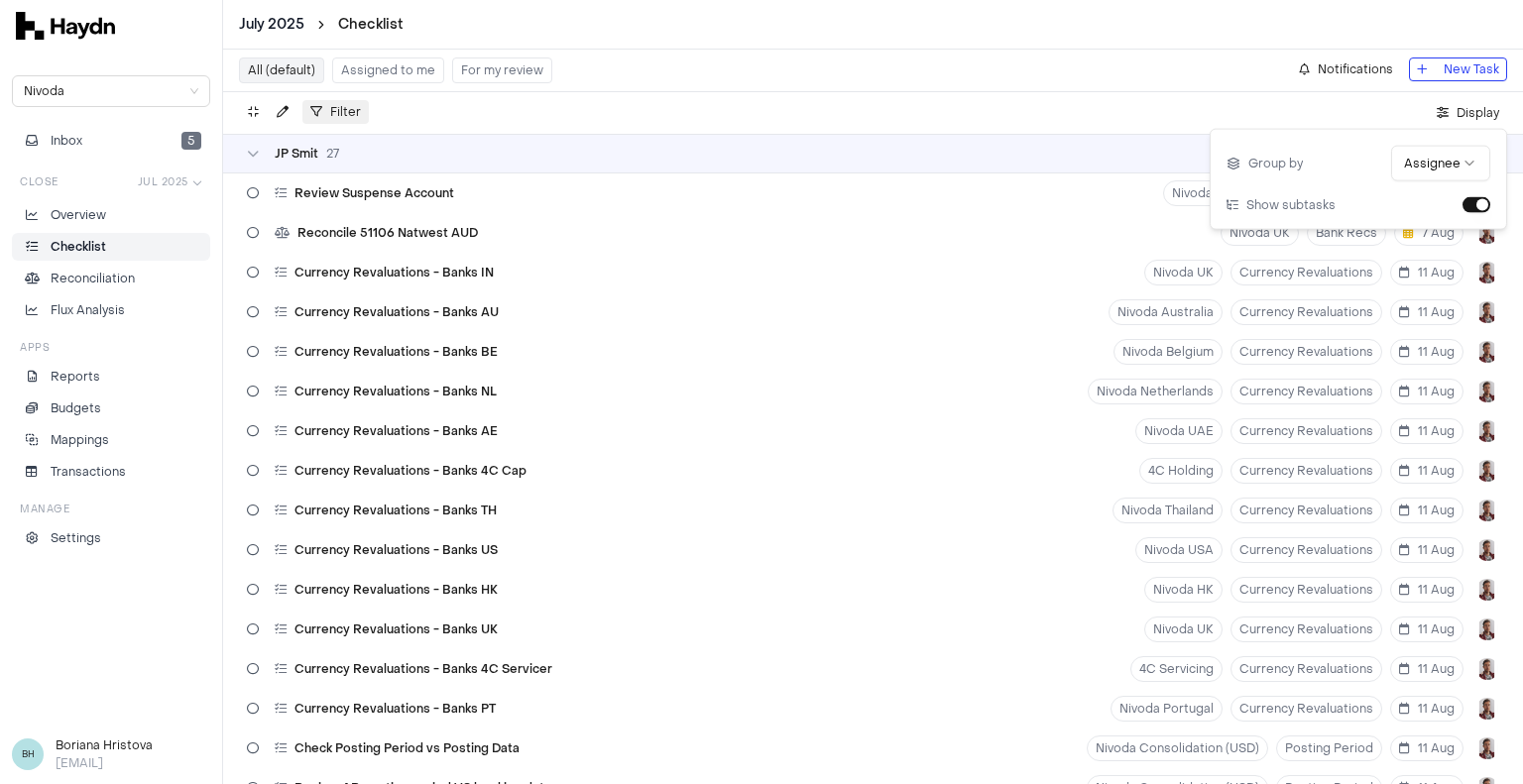 click on "Filter" at bounding box center [345, 112] 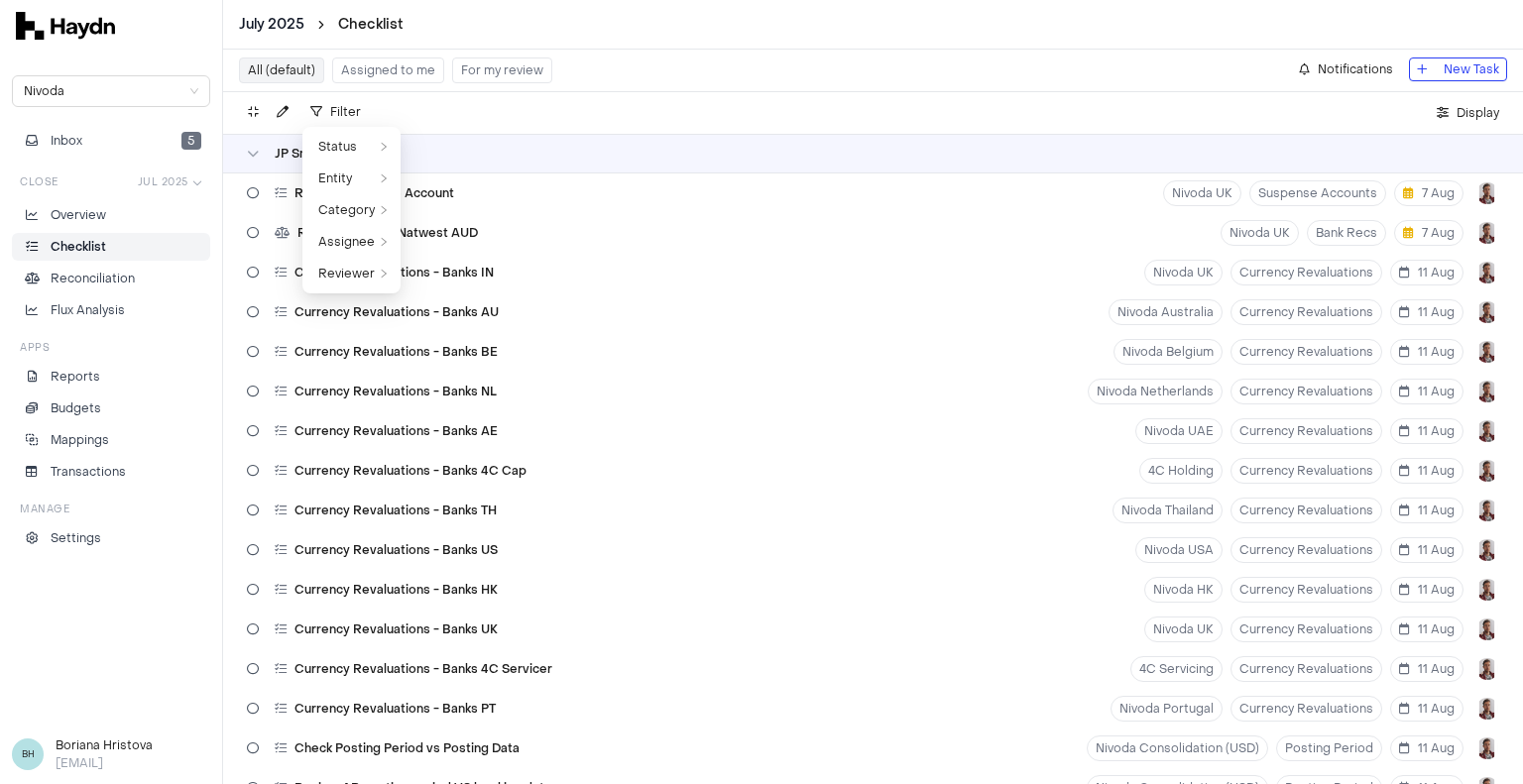 click on "Filter . Display" at bounding box center (873, 113) 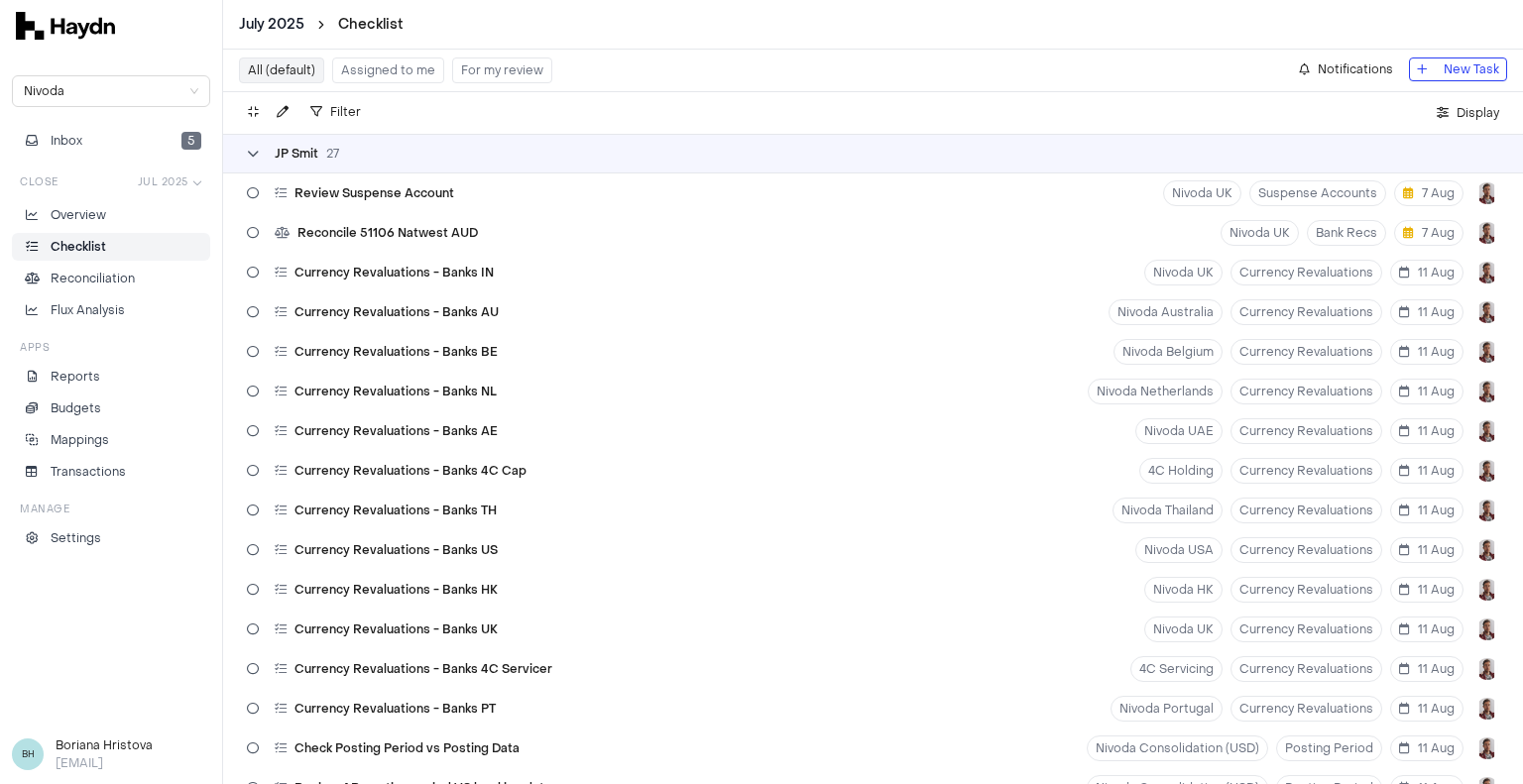 click at bounding box center (253, 154) 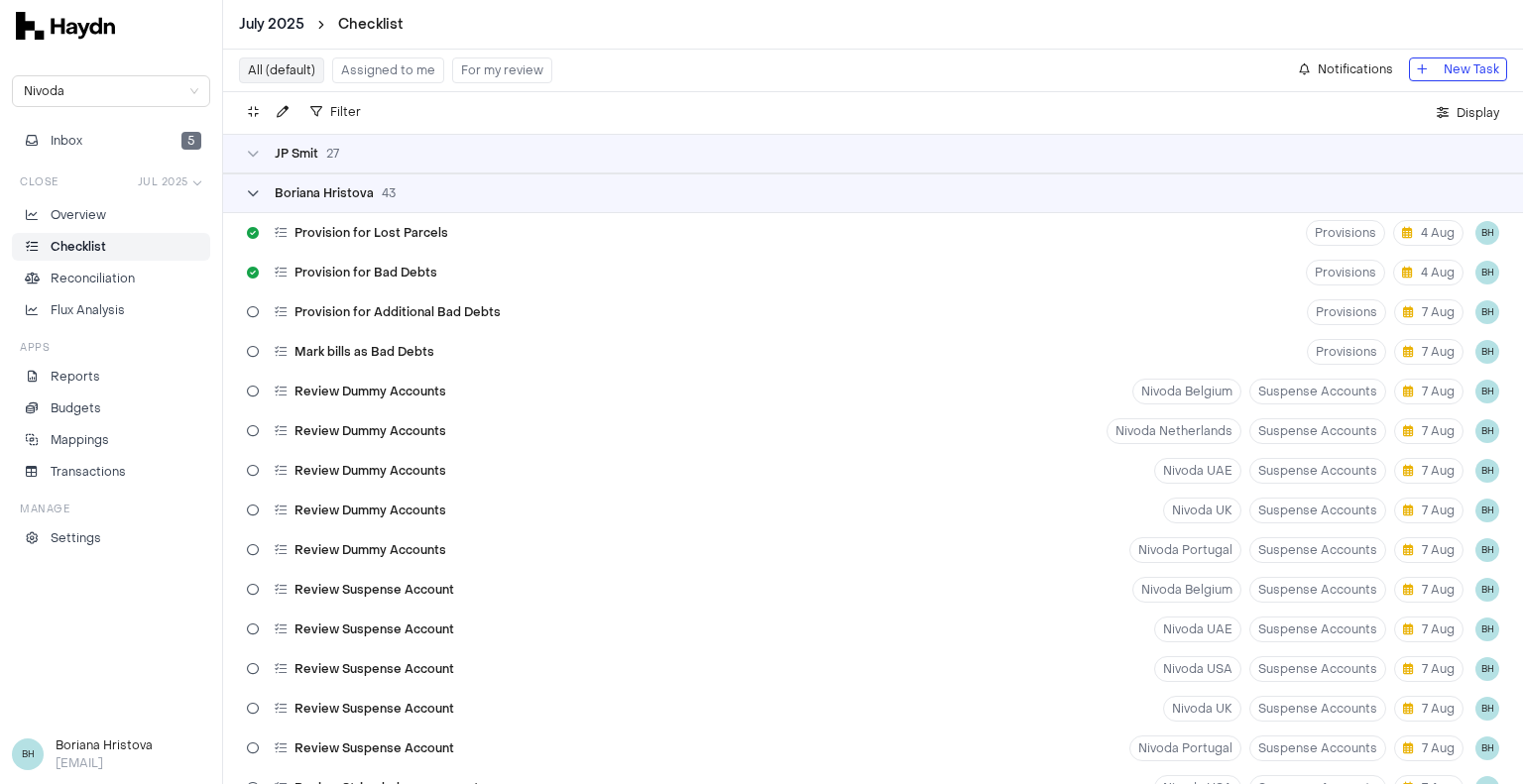 click at bounding box center (253, 193) 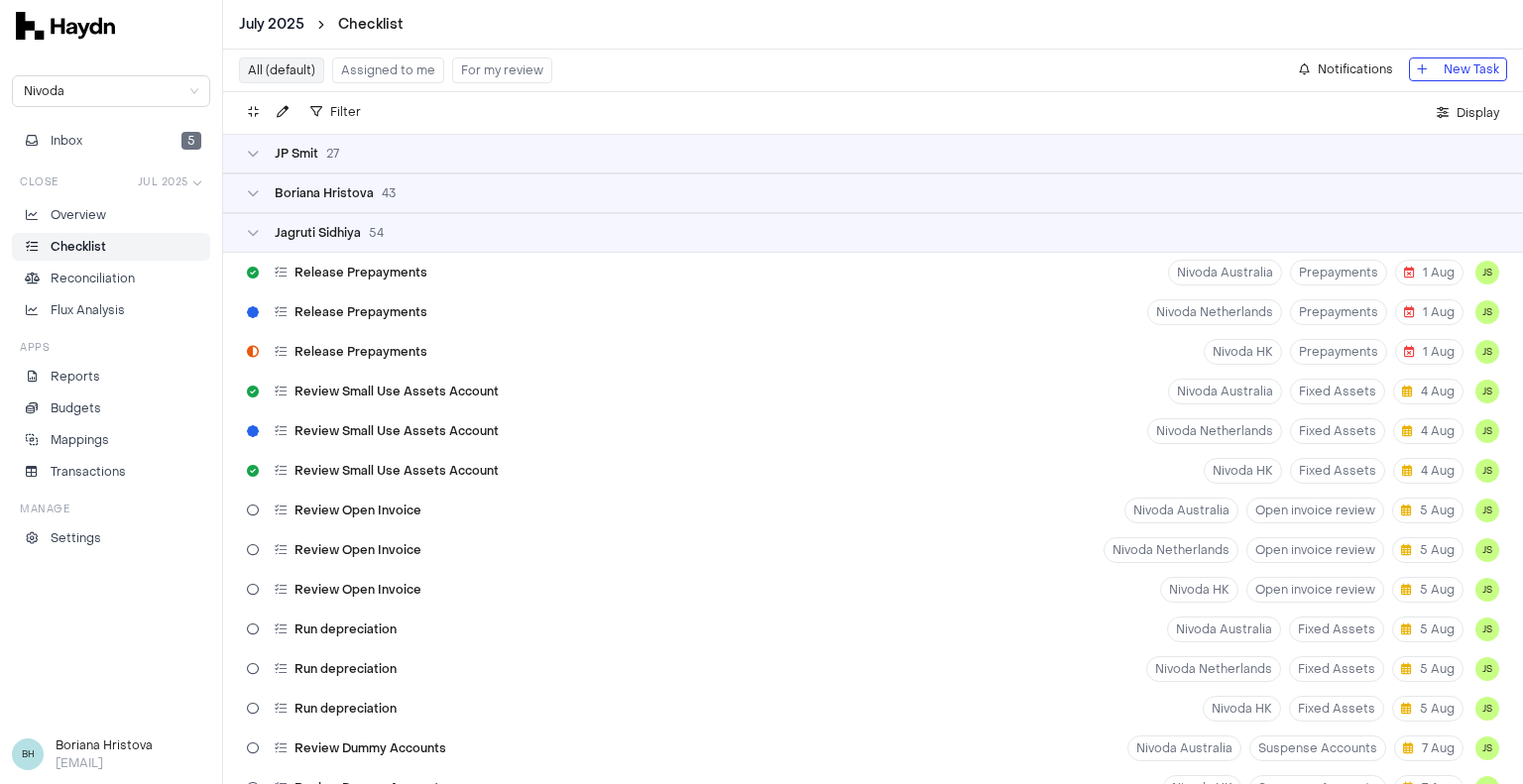 click on "Jagruti  Sidhiya 54" at bounding box center [873, 233] 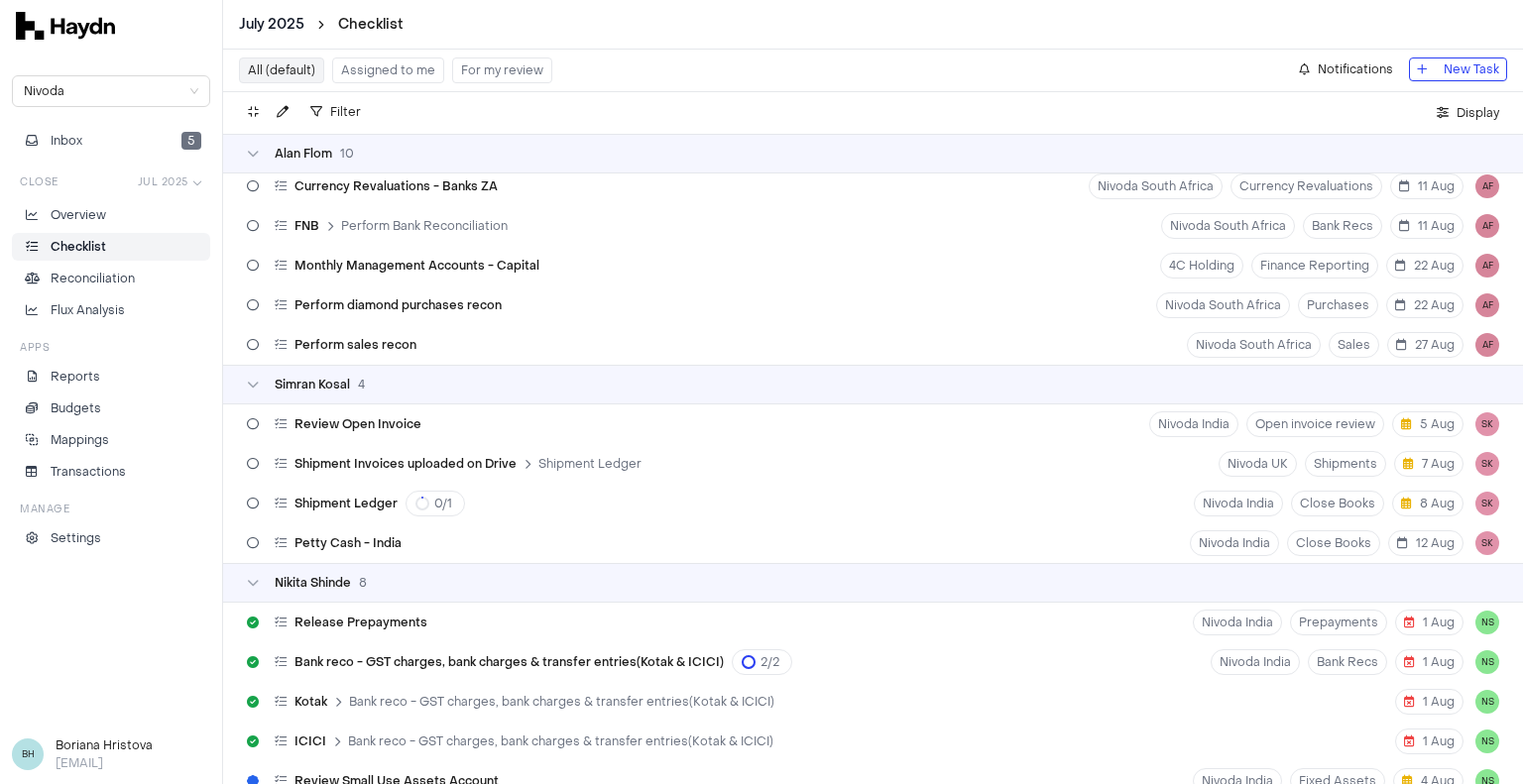scroll, scrollTop: 0, scrollLeft: 0, axis: both 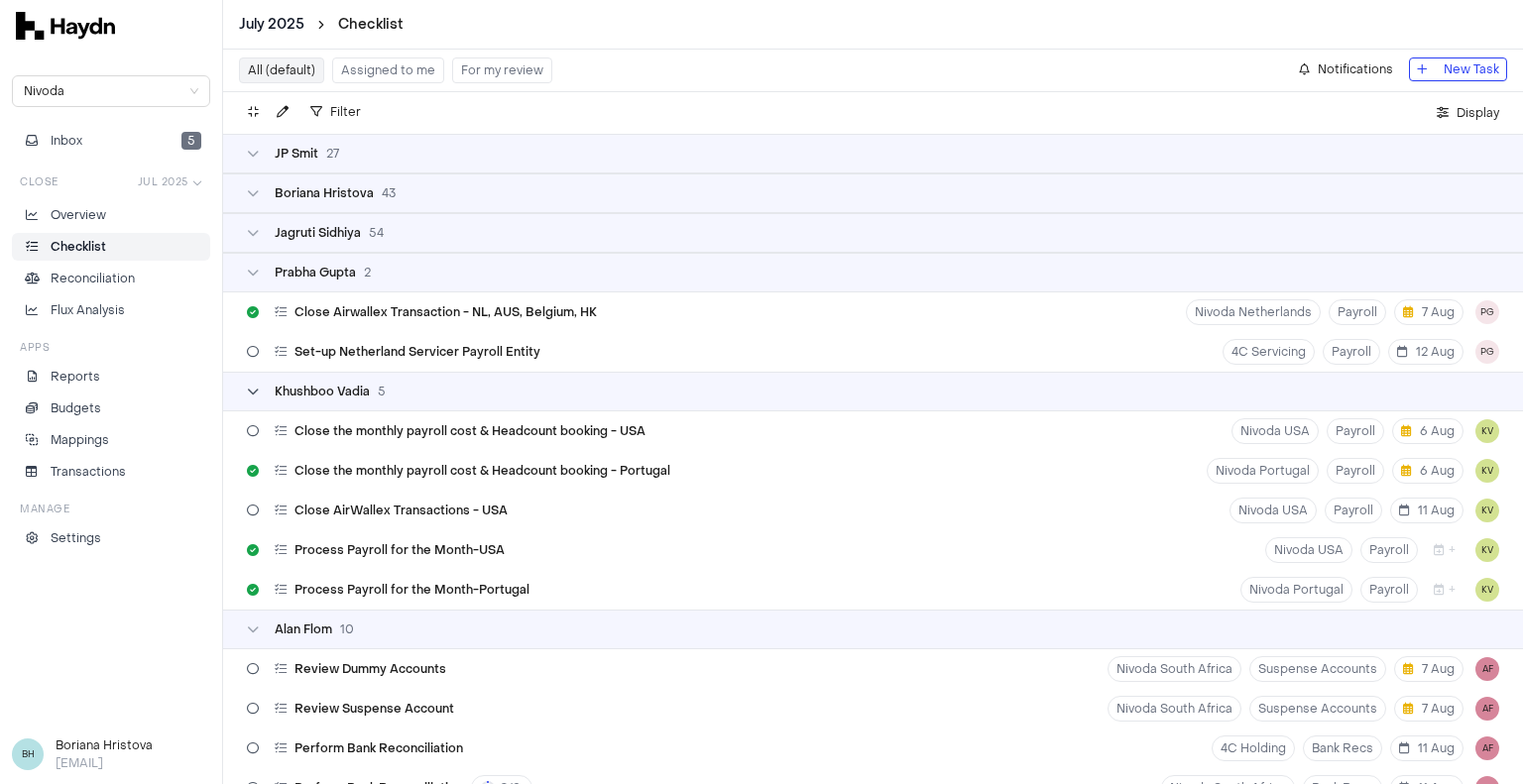 click at bounding box center (253, 392) 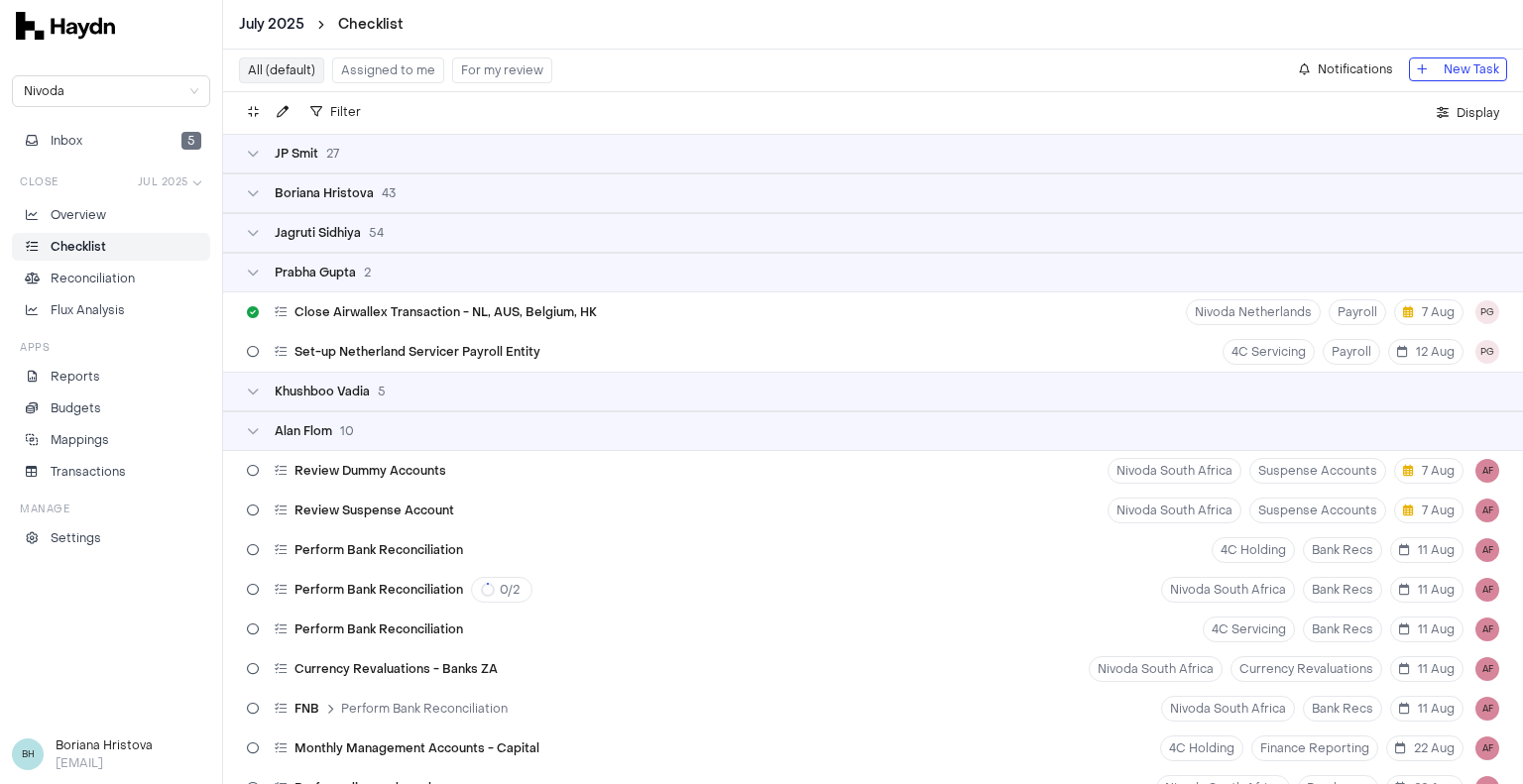 click on "Prabha Gupta 2" at bounding box center (873, 273) 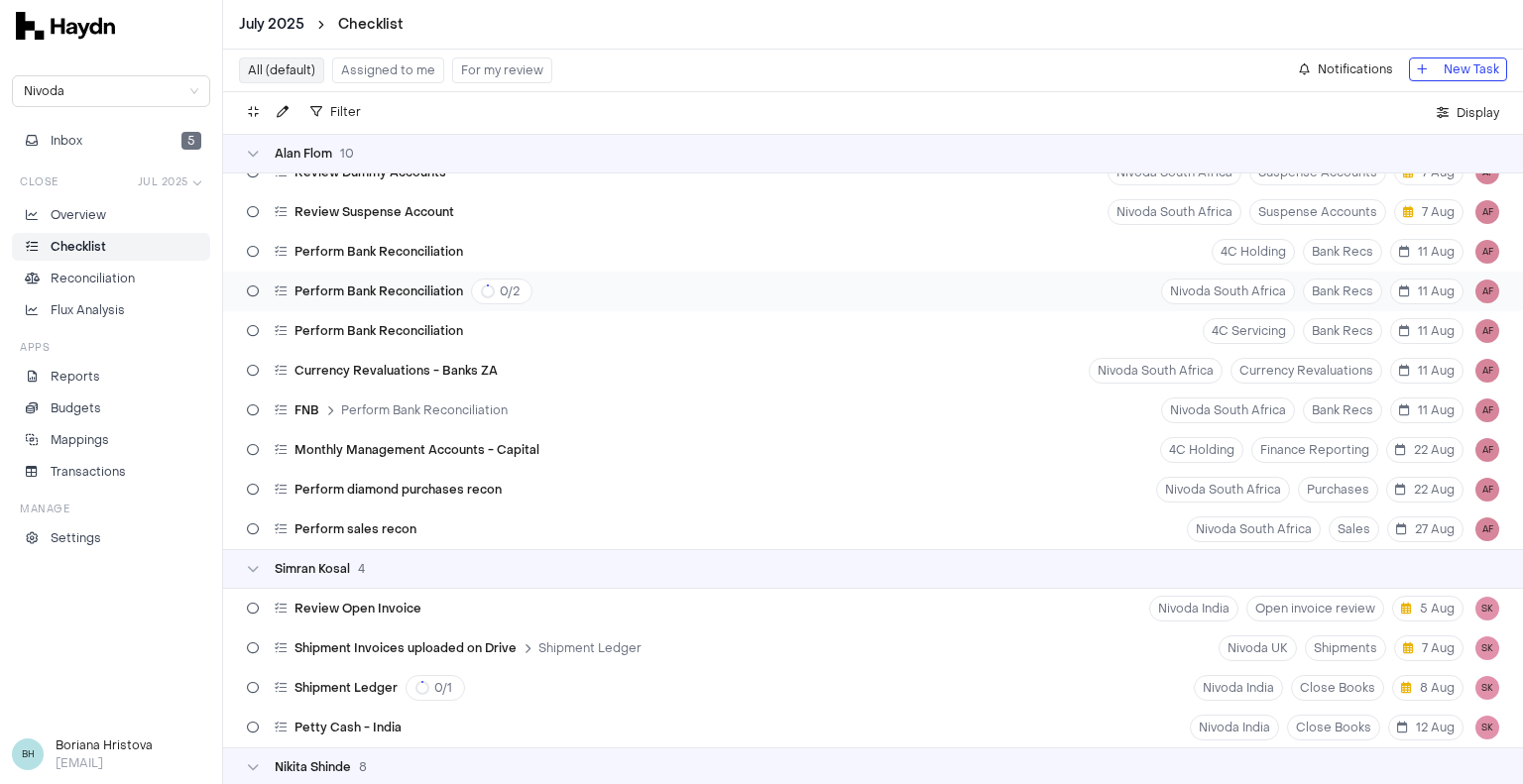 scroll, scrollTop: 99, scrollLeft: 0, axis: vertical 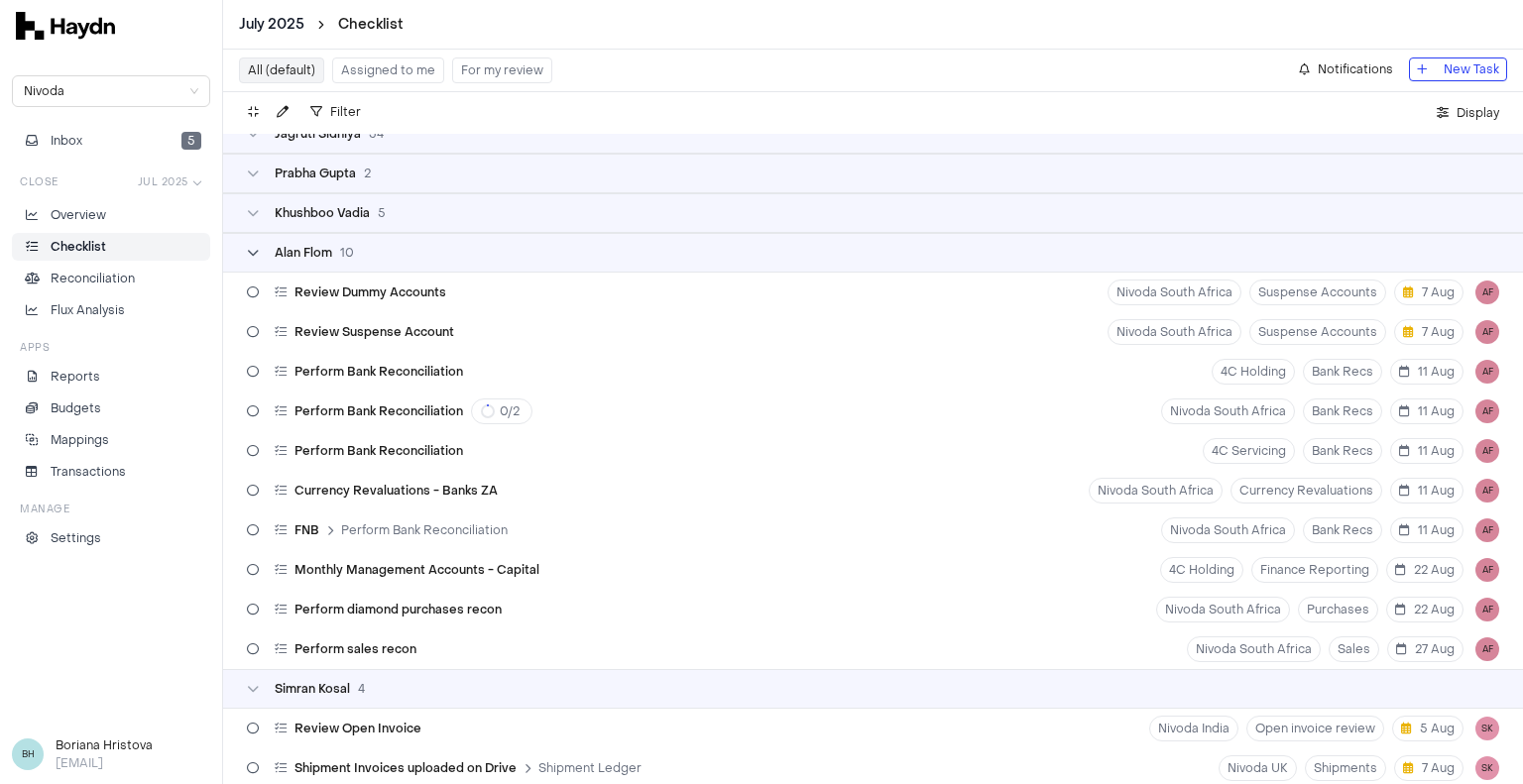 click at bounding box center [253, 253] 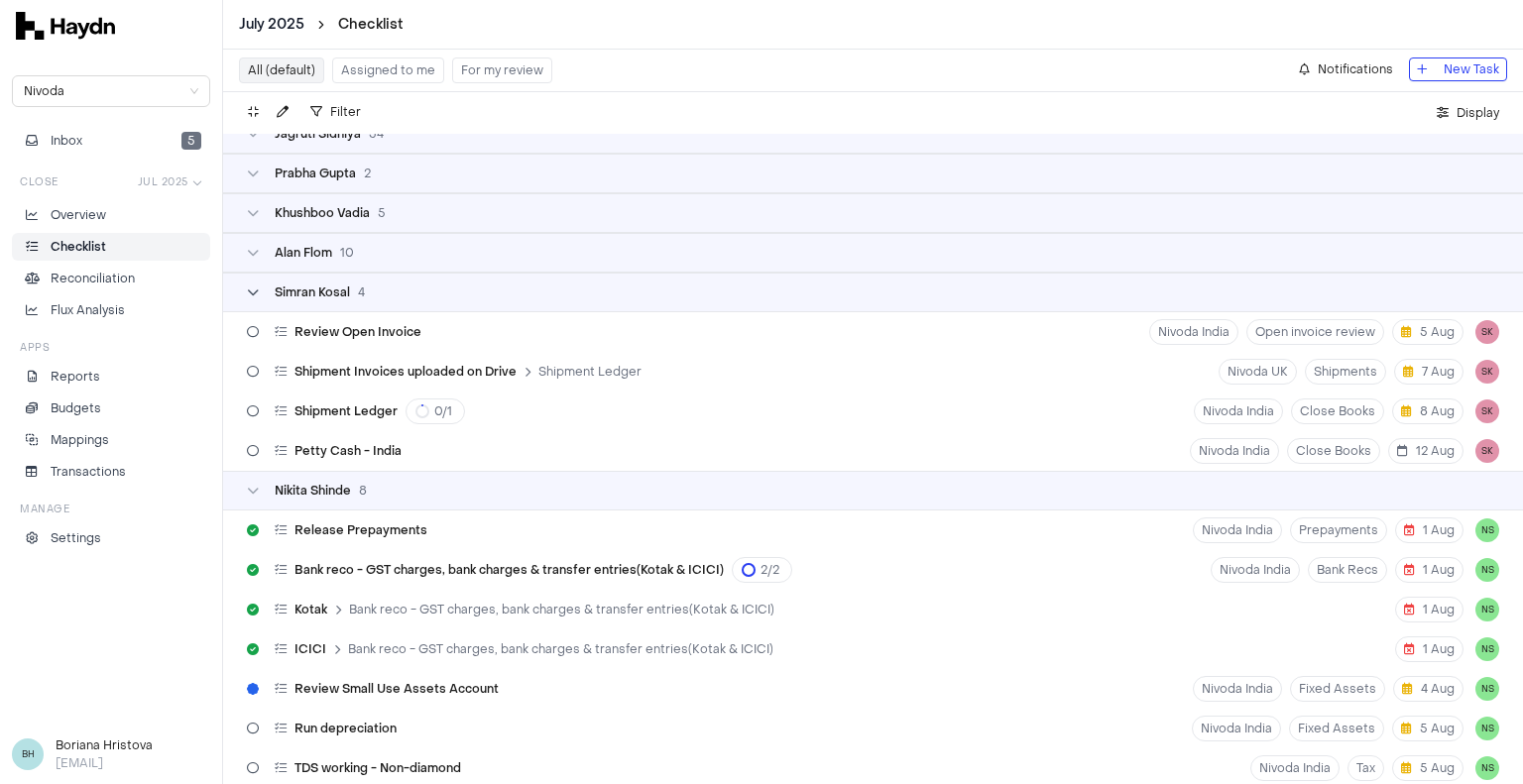 click at bounding box center [253, 292] 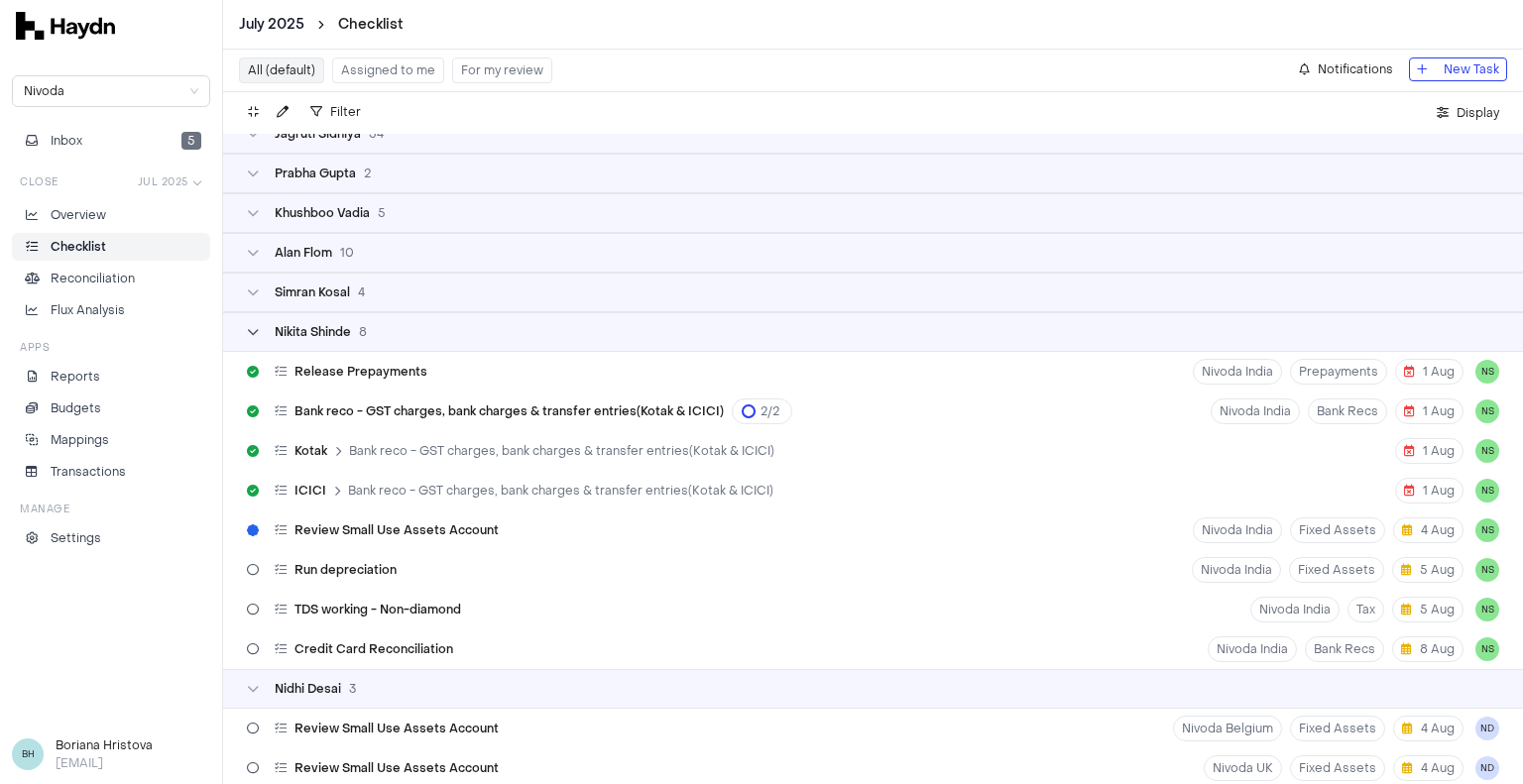 click at bounding box center [253, 332] 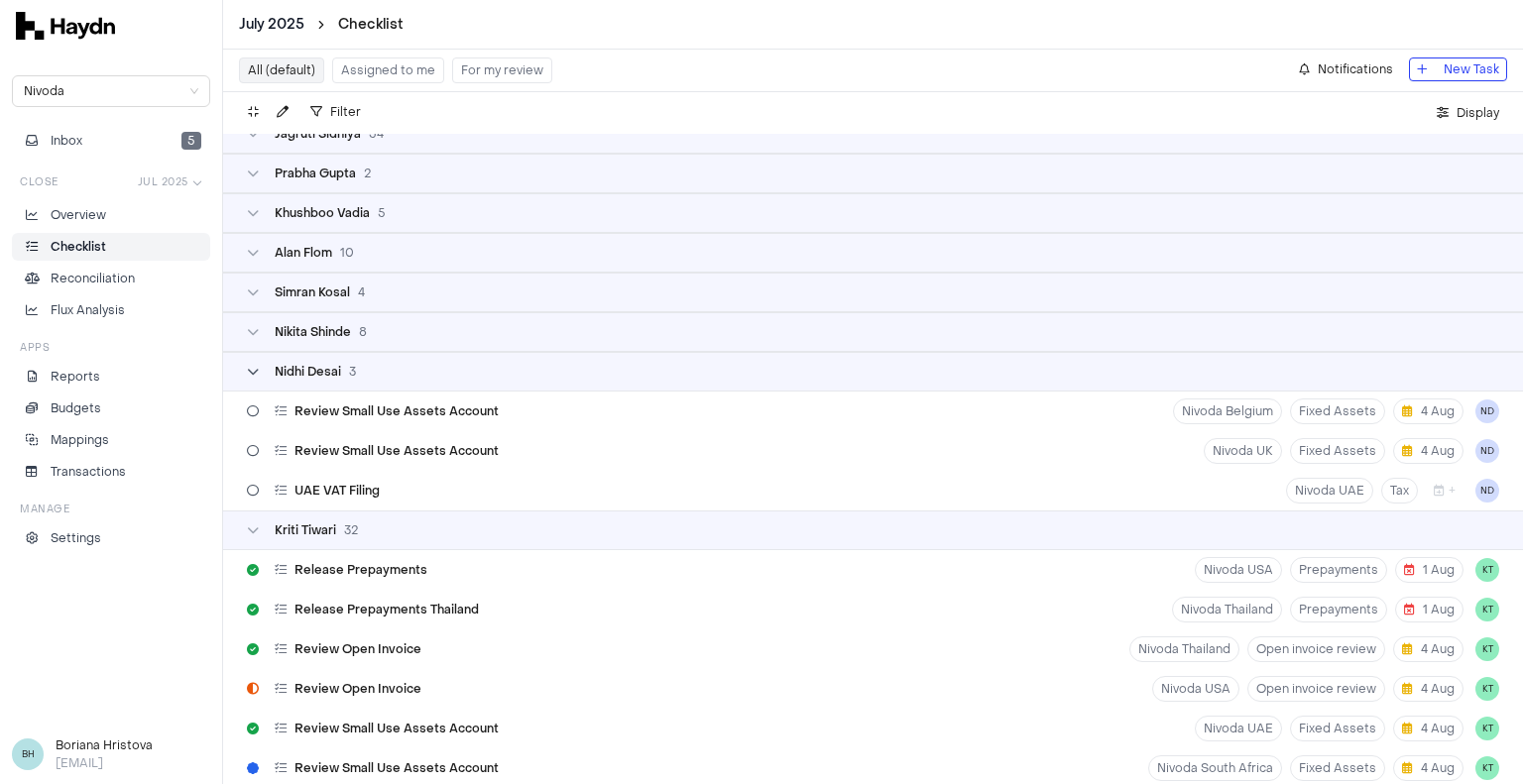 click at bounding box center [253, 372] 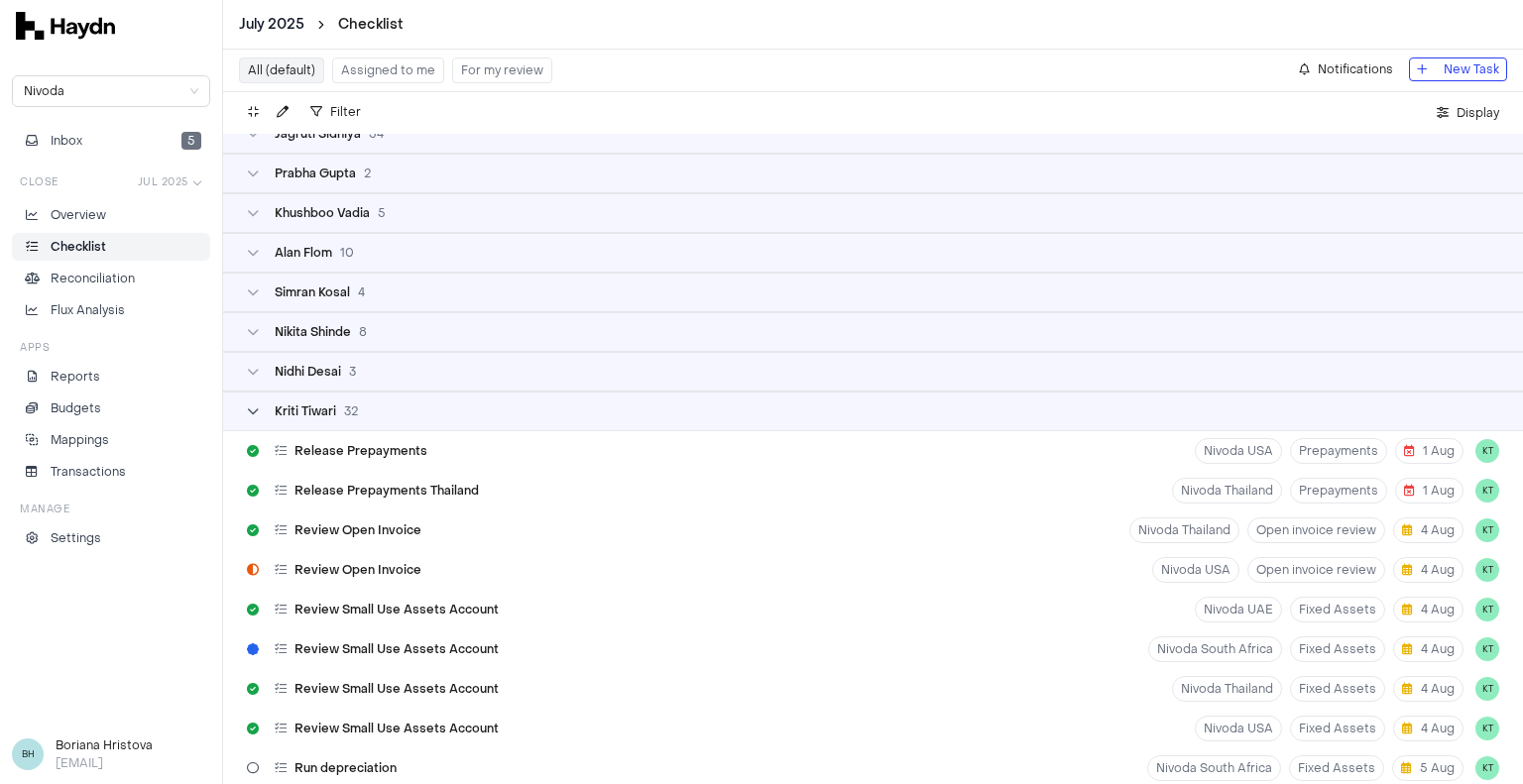 click on "Kriti Tiwari 32" at bounding box center [302, 411] 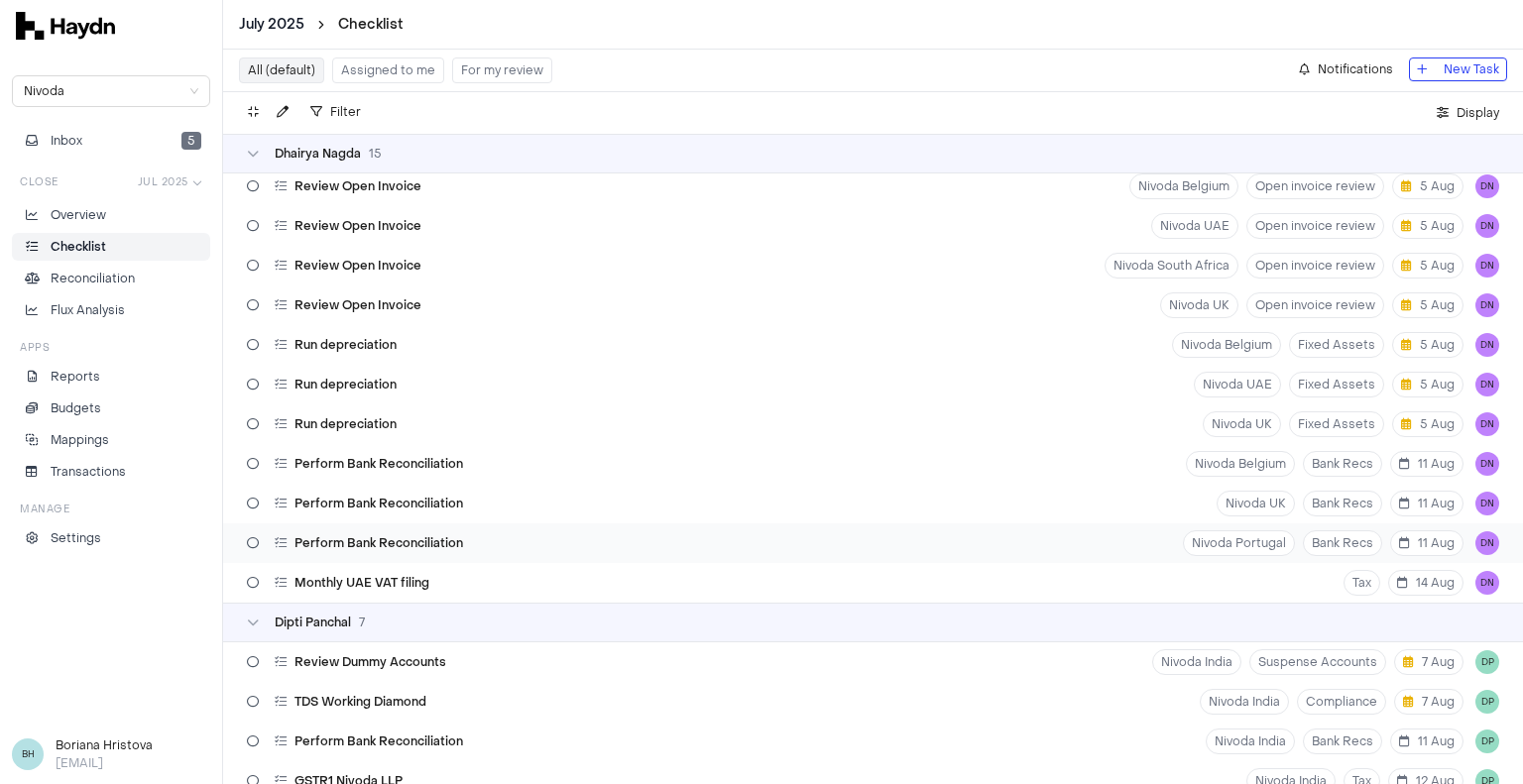 scroll, scrollTop: 595, scrollLeft: 0, axis: vertical 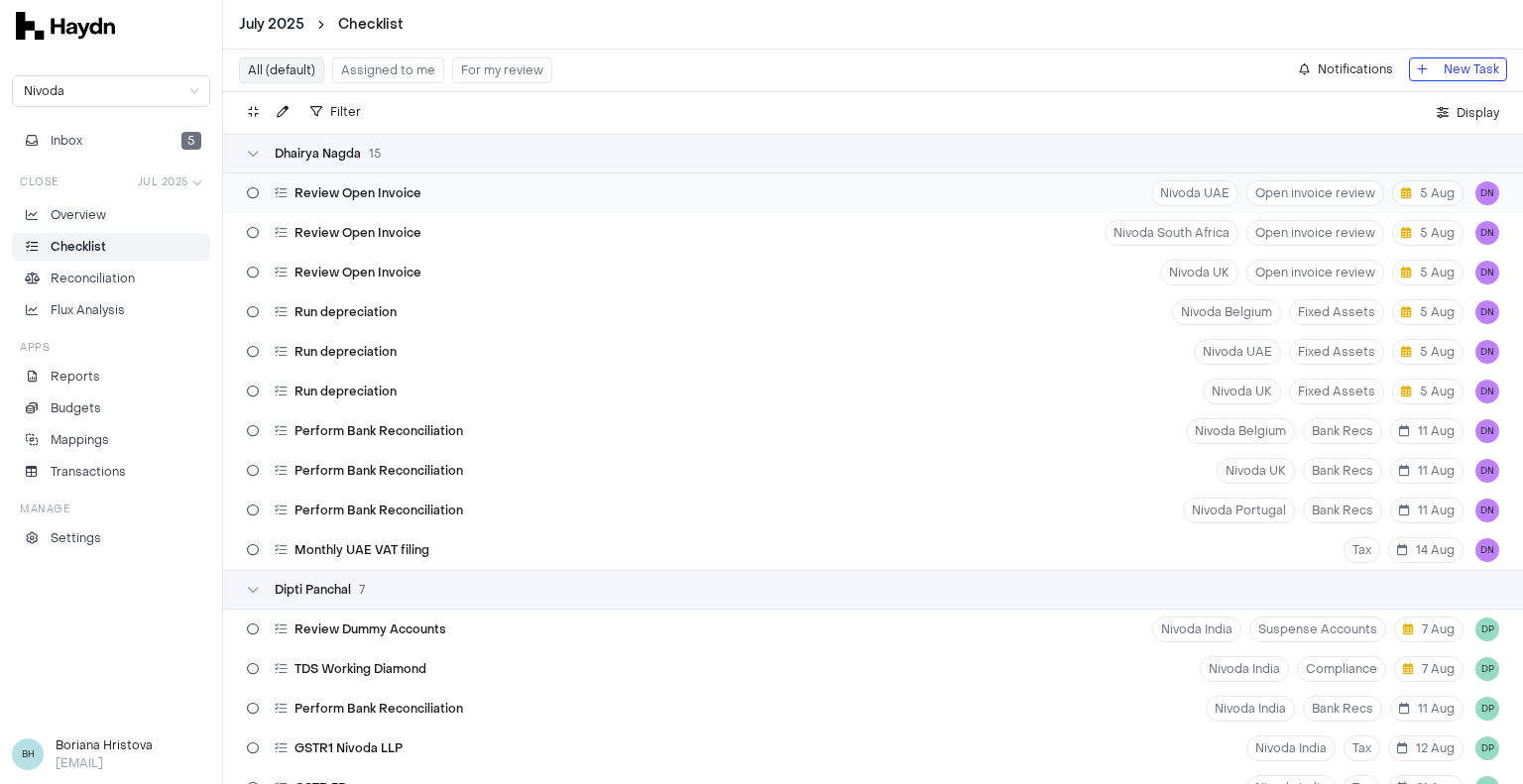 click on "July 2025 Checklist Nivoda Inbox 5 Close Jul 2025 Overview Checklist Reconciliation Flux Analysis Apps Reports Budgets Mappings Transactions Manage Settings BH Boriana Hristova boriana@nivoda.com All   (default) Assigned to me   For my review   Notifications New Task Filter . Display JP Smit 27 Boriana Hristova 43 Jagruti  Sidhiya 54 Prabha Gupta 2 Khushboo Vadia 5 Alan Flom 10 Simran Kosal 4 Nikita Shinde 8 Nidhi Desai 3 Kriti Tiwari 32 Dhairya Nagda 15 Release Prepayments Nivoda Belgium Prepayments 1 Aug DN Release Prepayments Nivoda UAE Prepayments 1 Aug DN Release Prepayments Nivoda South Africa Prepayments 1 Aug DN Release Prepayments Nivoda UK Prepayments 1 Aug DN Review Open Invoice Nivoda Belgium Open invoice review 5 Aug DN Review Open Invoice Nivoda UAE Open invoice review 5 Aug DN Review Open Invoice Nivoda South Africa Open invoice review 5 Aug DN Review Open Invoice Nivoda UK Open invoice review 5 Aug DN Run depreciation Nivoda Belgium Fixed Assets 5 Aug DN Run depreciation Nivoda UAE 7" at bounding box center [762, 392] 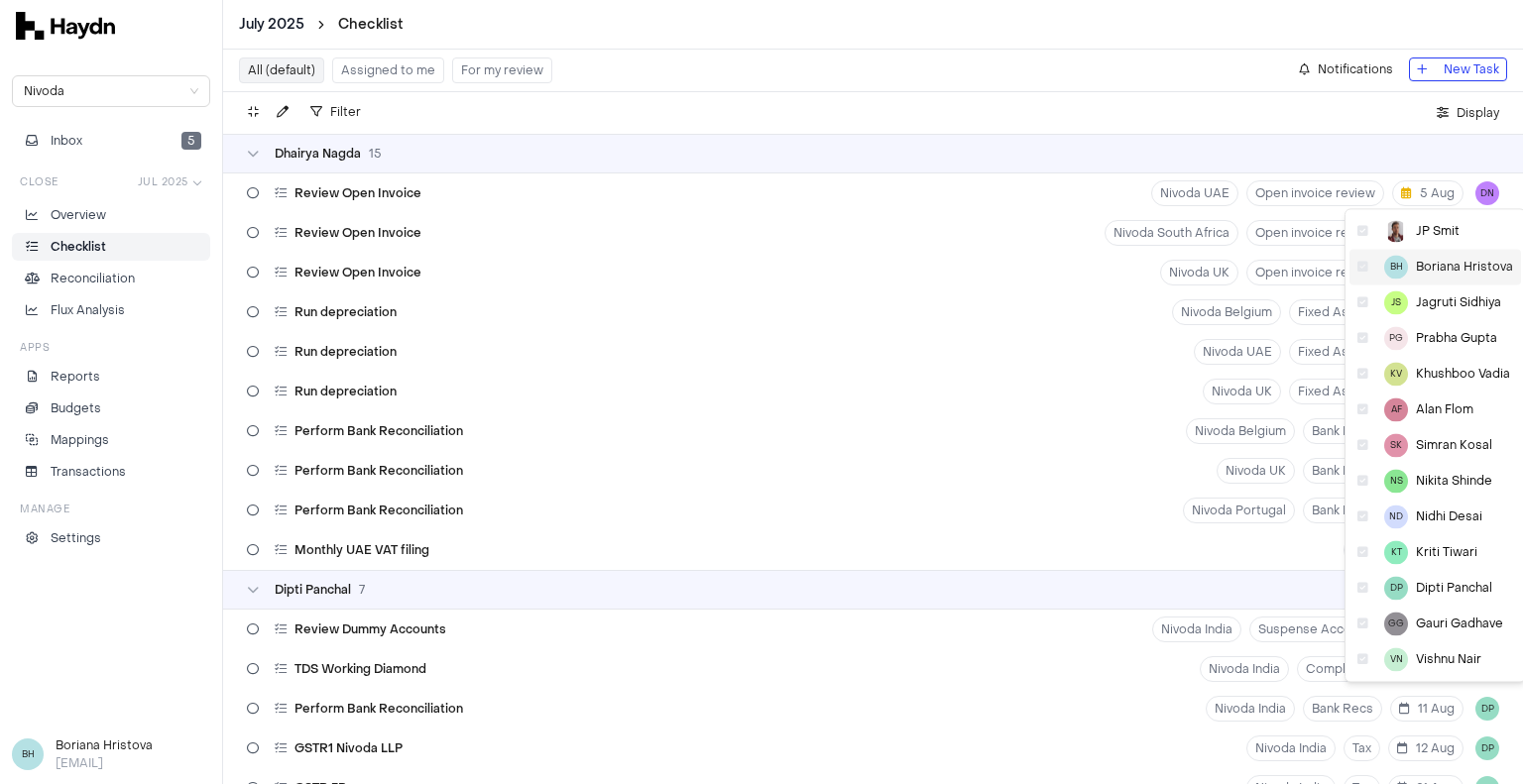 click on "Boriana Hristova" at bounding box center [1464, 267] 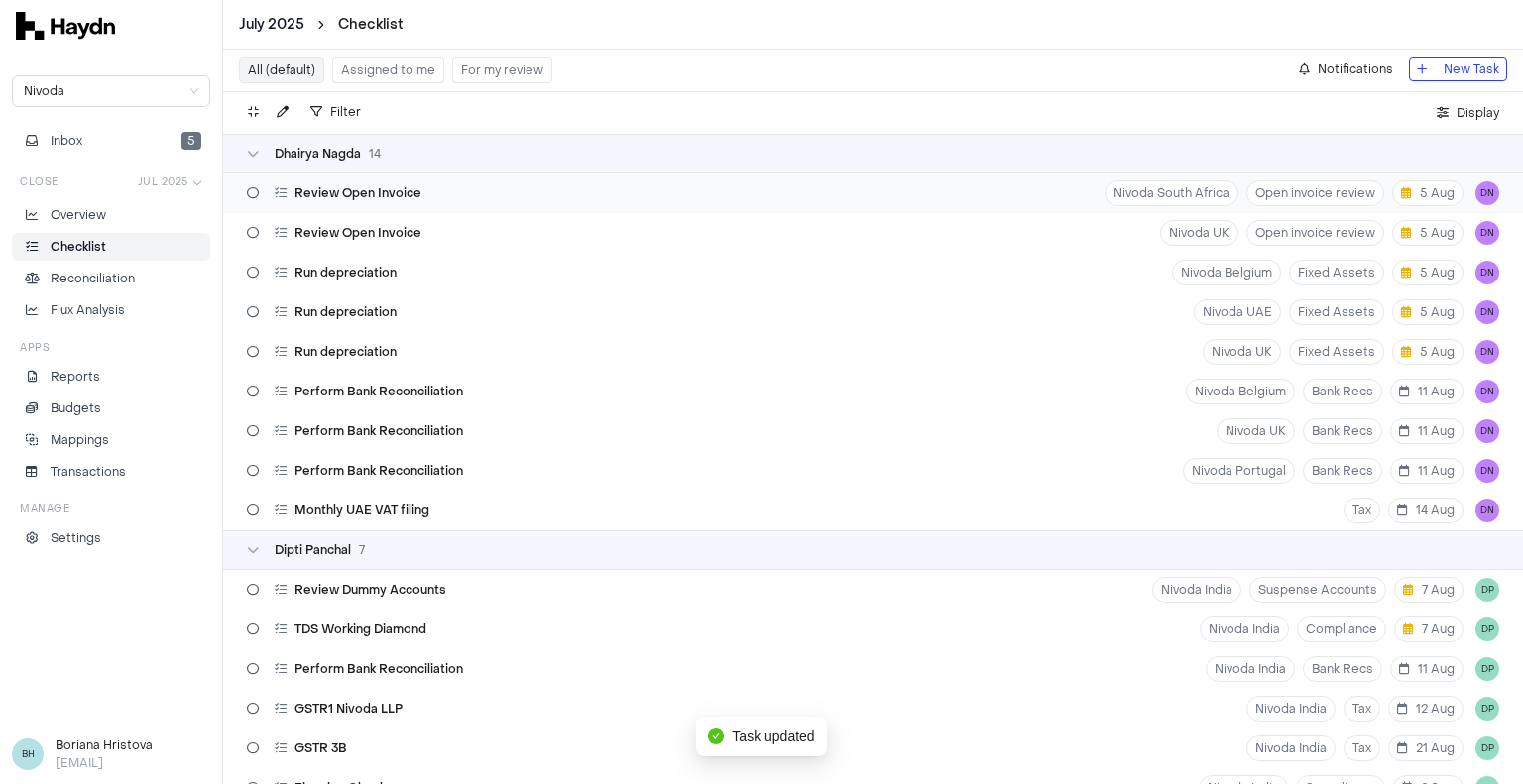 click on "July 2025 Checklist Nivoda Inbox 5 Close Jul 2025 Overview Checklist Reconciliation Flux Analysis Apps Reports Budgets Mappings Transactions Manage Settings BH Boriana Hristova boriana@nivoda.com All   (default) Assigned to me   For my review   Notifications New Task Filter . Display JP Smit 27 Boriana Hristova 44 Jagruti  Sidhiya 54 Prabha Gupta 2 Khushboo Vadia 5 Alan Flom 10 Simran Kosal 4 Nikita Shinde 8 Nidhi Desai 3 Kriti Tiwari 32 Dhairya Nagda 14 Release Prepayments Nivoda Belgium Prepayments 1 Aug DN Release Prepayments Nivoda UAE Prepayments 1 Aug DN Release Prepayments Nivoda South Africa Prepayments 1 Aug DN Release Prepayments Nivoda UK Prepayments 1 Aug DN Review Open Invoice Nivoda Belgium Open invoice review 5 Aug DN Review Open Invoice Nivoda South Africa Open invoice review 5 Aug DN Review Open Invoice Nivoda UK Open invoice review 5 Aug DN Run depreciation Nivoda Belgium Fixed Assets 5 Aug DN Run depreciation Nivoda UAE Fixed Assets 5 Aug DN Run depreciation Nivoda UK Fixed Assets" at bounding box center [762, 392] 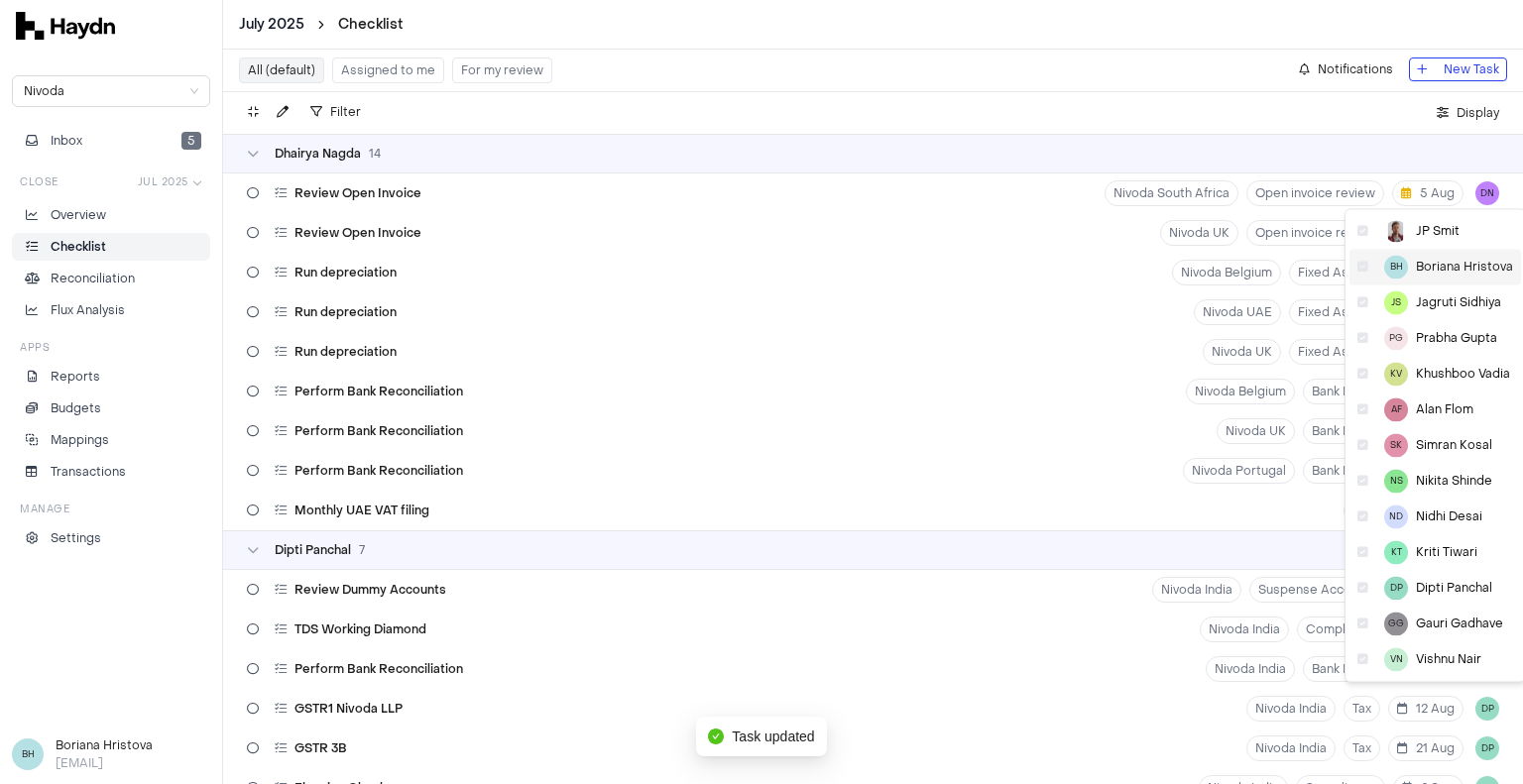 click on "Boriana Hristova" at bounding box center (1464, 267) 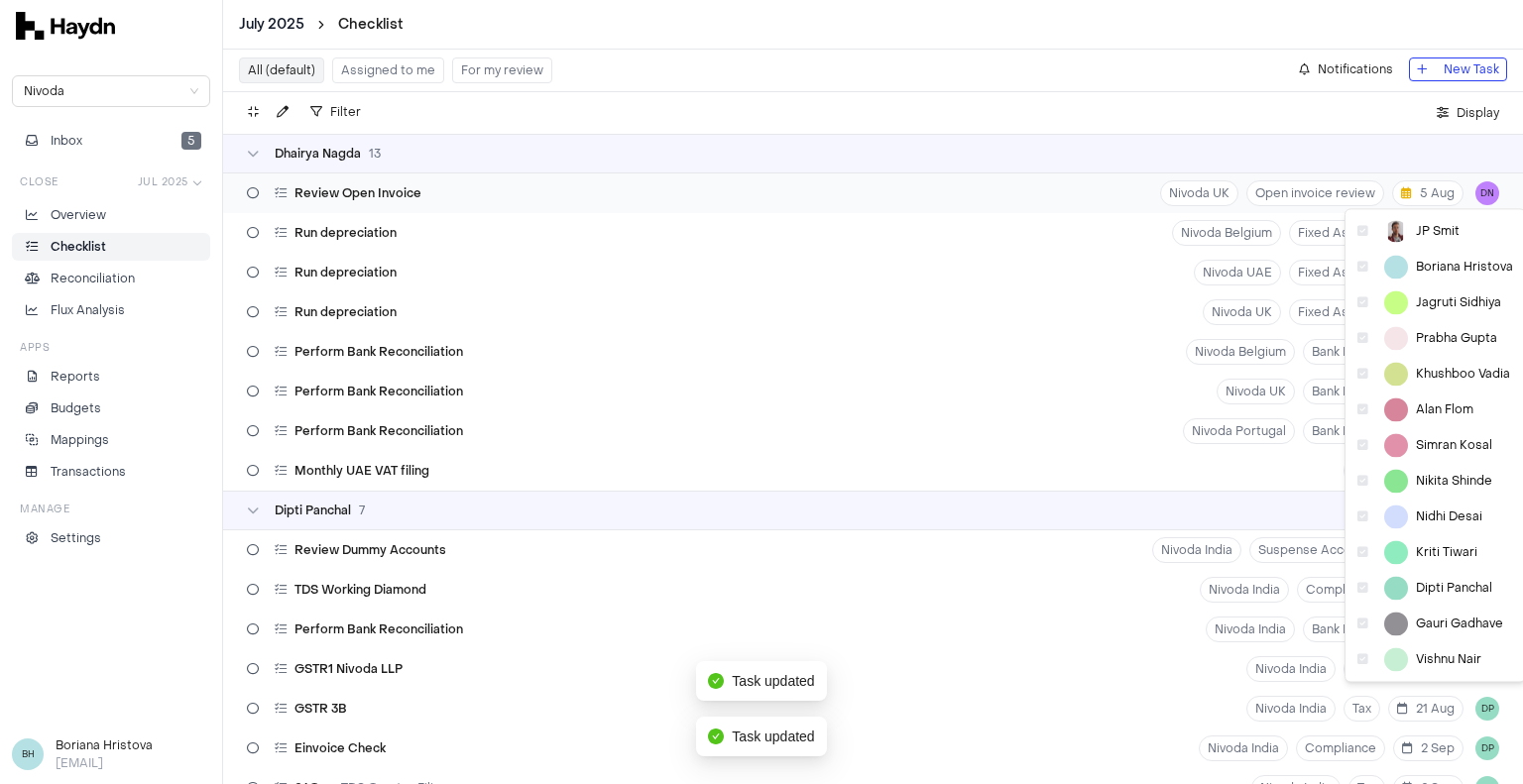 click on "July 2025 Checklist Nivoda Inbox 5 Close Jul 2025 Overview Checklist Reconciliation Flux Analysis Apps Reports Budgets Mappings Transactions Manage Settings BH Boriana Hristova boriana@nivoda.com All   (default) Assigned to me   For my review   Notifications New Task Filter . Display JP Smit 27 Boriana Hristova 45 Jagruti  Sidhiya 54 Prabha Gupta 2 Khushboo Vadia 5 Alan Flom 10 Simran Kosal 4 Nikita Shinde 8 Nidhi Desai 3 Kriti Tiwari 32 Dhairya Nagda 13 Release Prepayments Nivoda Belgium Prepayments 1 Aug DN Release Prepayments Nivoda UAE Prepayments 1 Aug DN Release Prepayments Nivoda South Africa Prepayments 1 Aug DN Release Prepayments Nivoda UK Prepayments 1 Aug DN Review Open Invoice Nivoda Belgium Open invoice review 5 Aug DN Review Open Invoice Nivoda UK Open invoice review 5 Aug DN Run depreciation Nivoda Belgium Fixed Assets 5 Aug DN Run depreciation Nivoda UAE Fixed Assets 5 Aug DN Run depreciation Nivoda UK Fixed Assets 5 Aug DN Perform Bank Reconciliation Nivoda Belgium Bank Recs 11 Aug" at bounding box center [762, 392] 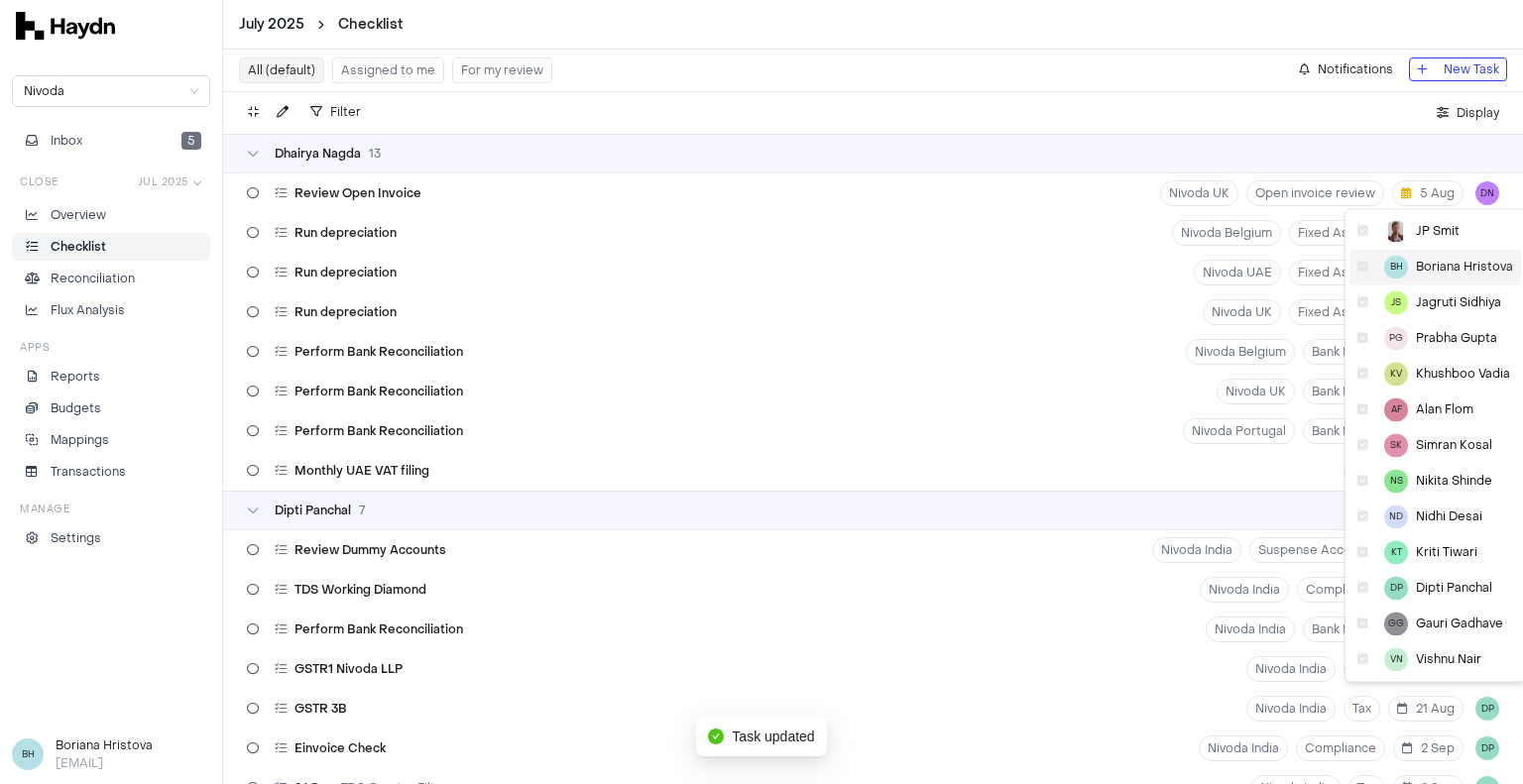 click on "Boriana Hristova" at bounding box center (1464, 267) 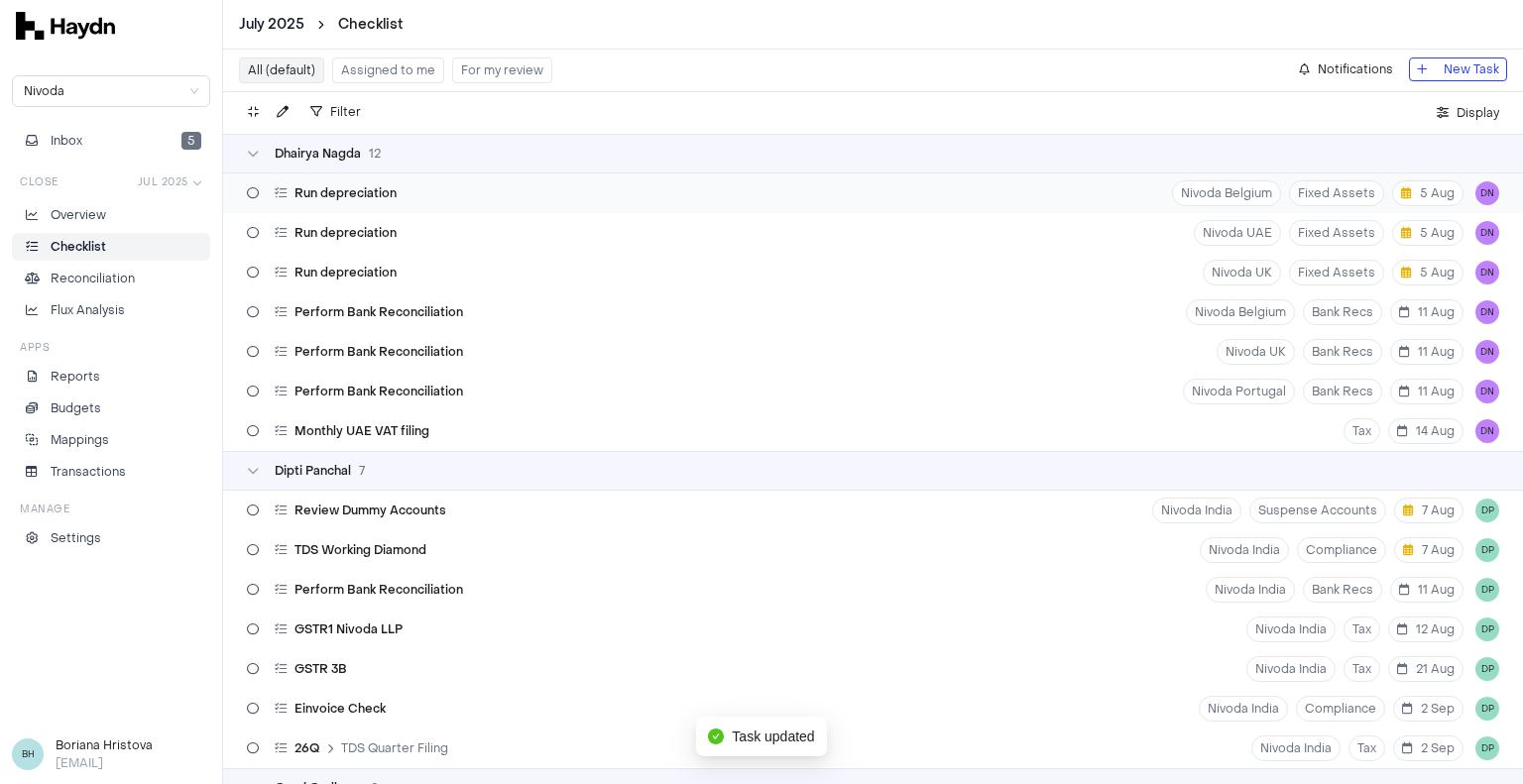click on "July 2025 Checklist Nivoda Inbox 5 Close Jul 2025 Overview Checklist Reconciliation Flux Analysis Apps Reports Budgets Mappings Transactions Manage Settings BH Boriana Hristova boriana@nivoda.com All   (default) Assigned to me   For my review   Notifications New Task Filter . Display JP Smit 27 Boriana Hristova 46 Jagruti  Sidhiya 54 Prabha Gupta 2 Khushboo Vadia 5 Alan Flom 10 Simran Kosal 4 Nikita Shinde 8 Nidhi Desai 3 Kriti Tiwari 32 Dhairya Nagda 12 Release Prepayments Nivoda Belgium Prepayments 1 Aug DN Release Prepayments Nivoda UAE Prepayments 1 Aug DN Release Prepayments Nivoda South Africa Prepayments 1 Aug DN Release Prepayments Nivoda UK Prepayments 1 Aug DN Review Open Invoice Nivoda Belgium Open invoice review 5 Aug DN Run depreciation Nivoda Belgium Fixed Assets 5 Aug DN Run depreciation Nivoda UAE Fixed Assets 5 Aug DN Run depreciation Nivoda UK Fixed Assets 5 Aug DN Perform Bank Reconciliation Nivoda Belgium Bank Recs 11 Aug DN Perform Bank Reconciliation Nivoda UK Bank Recs 11 Aug" at bounding box center [762, 392] 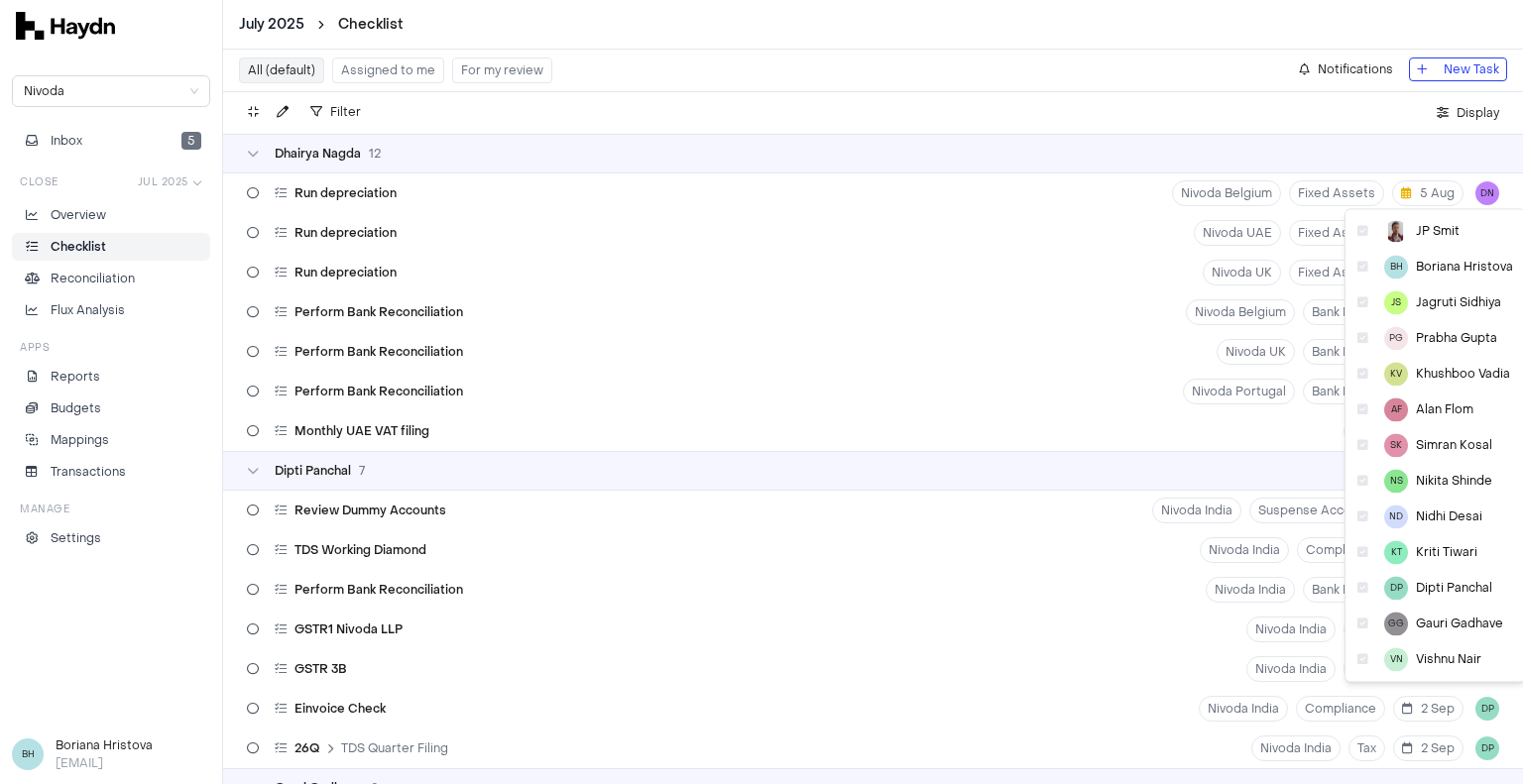 click on "July 2025 Checklist Nivoda Inbox 5 Close Jul 2025 Overview Checklist Reconciliation Flux Analysis Apps Reports Budgets Mappings Transactions Manage Settings BH Boriana Hristova boriana@nivoda.com All   (default) Assigned to me   For my review   Notifications New Task Filter . Display JP Smit 27 Boriana Hristova 46 Jagruti  Sidhiya 54 Prabha Gupta 2 Khushboo Vadia 5 Alan Flom 10 Simran Kosal 4 Nikita Shinde 8 Nidhi Desai 3 Kriti Tiwari 32 Dhairya Nagda 12 Release Prepayments Nivoda Belgium Prepayments 1 Aug DN Release Prepayments Nivoda UAE Prepayments 1 Aug DN Release Prepayments Nivoda South Africa Prepayments 1 Aug DN Release Prepayments Nivoda UK Prepayments 1 Aug DN Review Open Invoice Nivoda Belgium Open invoice review 5 Aug DN Run depreciation Nivoda Belgium Fixed Assets 5 Aug DN Run depreciation Nivoda UAE Fixed Assets 5 Aug DN Run depreciation Nivoda UK Fixed Assets 5 Aug DN Perform Bank Reconciliation Nivoda Belgium Bank Recs 11 Aug DN Perform Bank Reconciliation Nivoda UK Bank Recs 11 Aug" at bounding box center [762, 392] 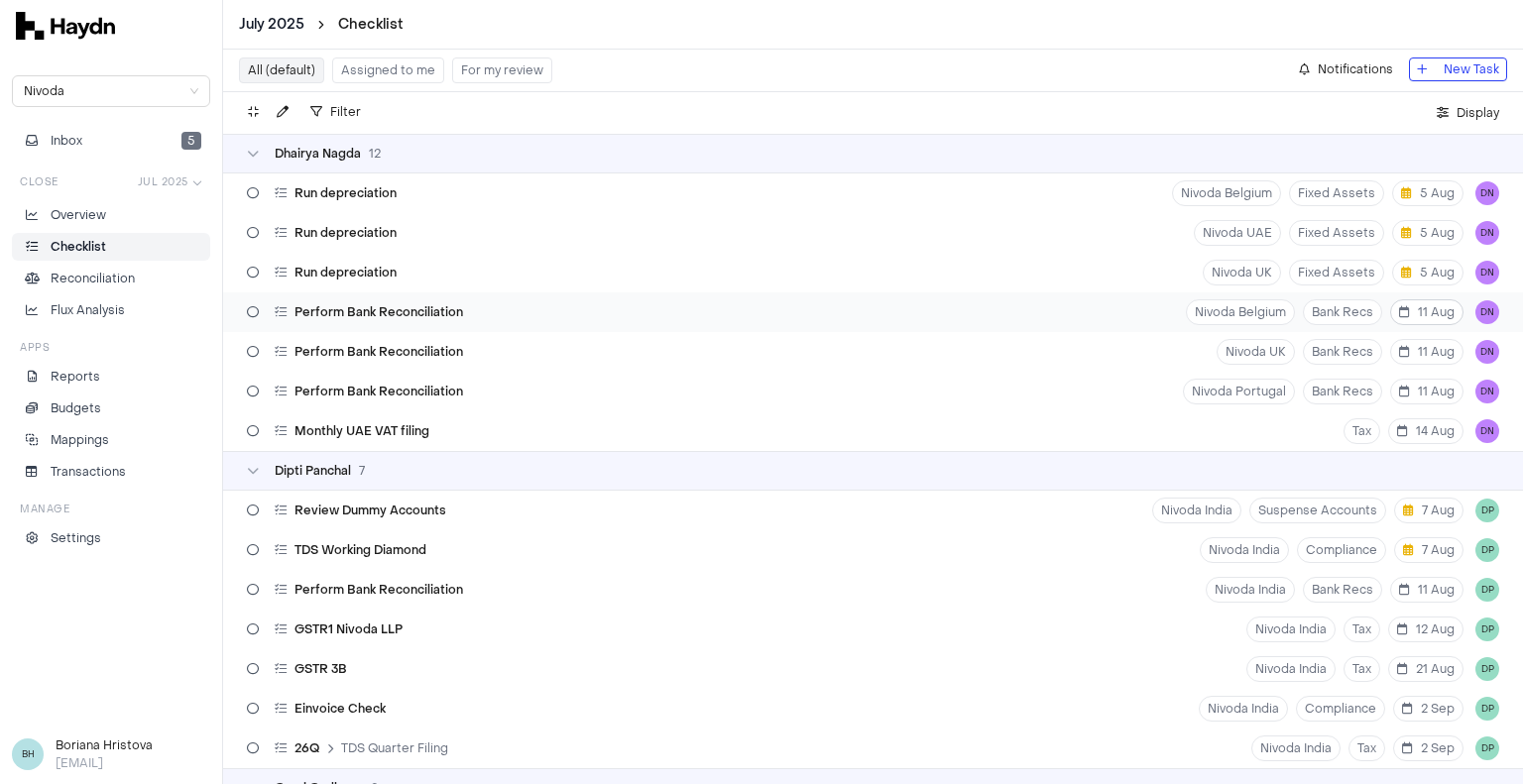type 